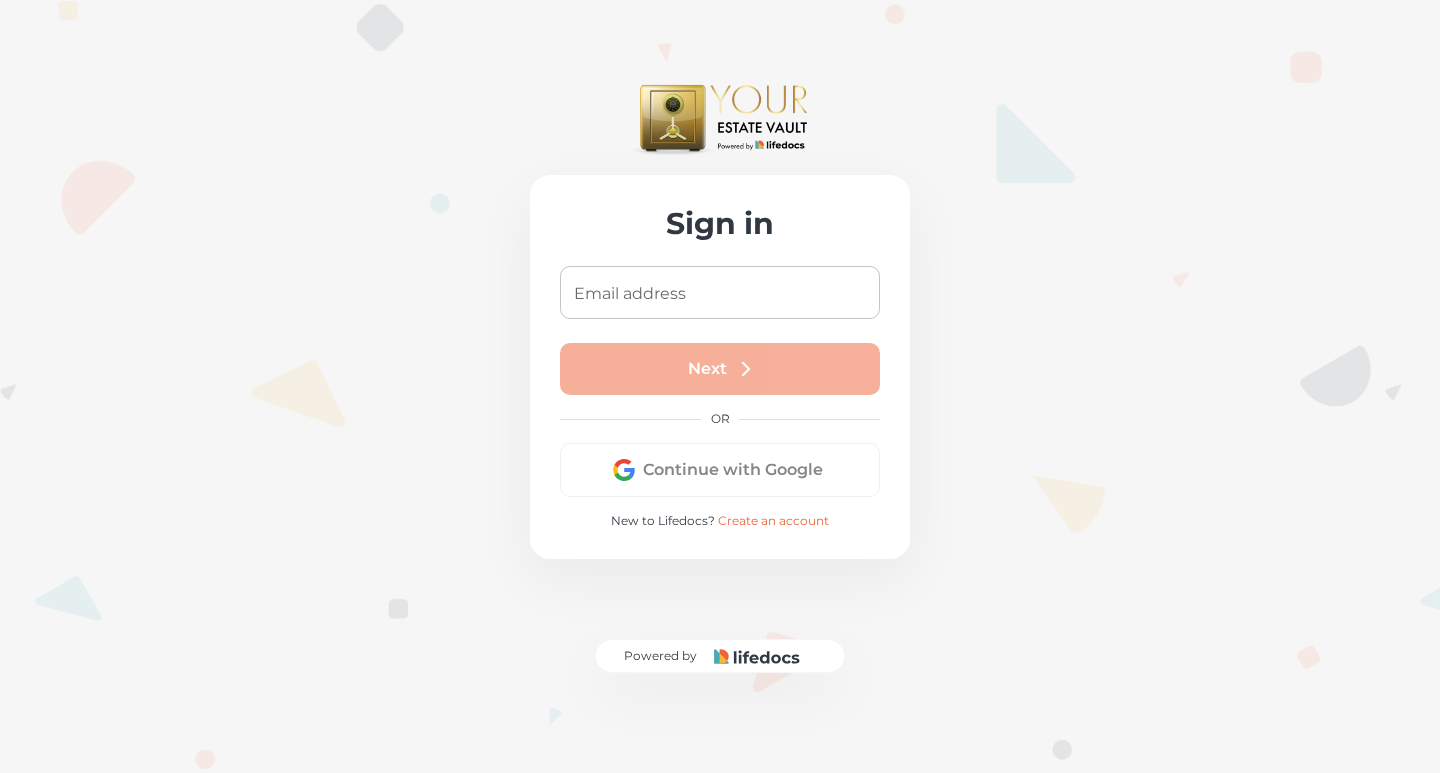 scroll, scrollTop: 0, scrollLeft: 0, axis: both 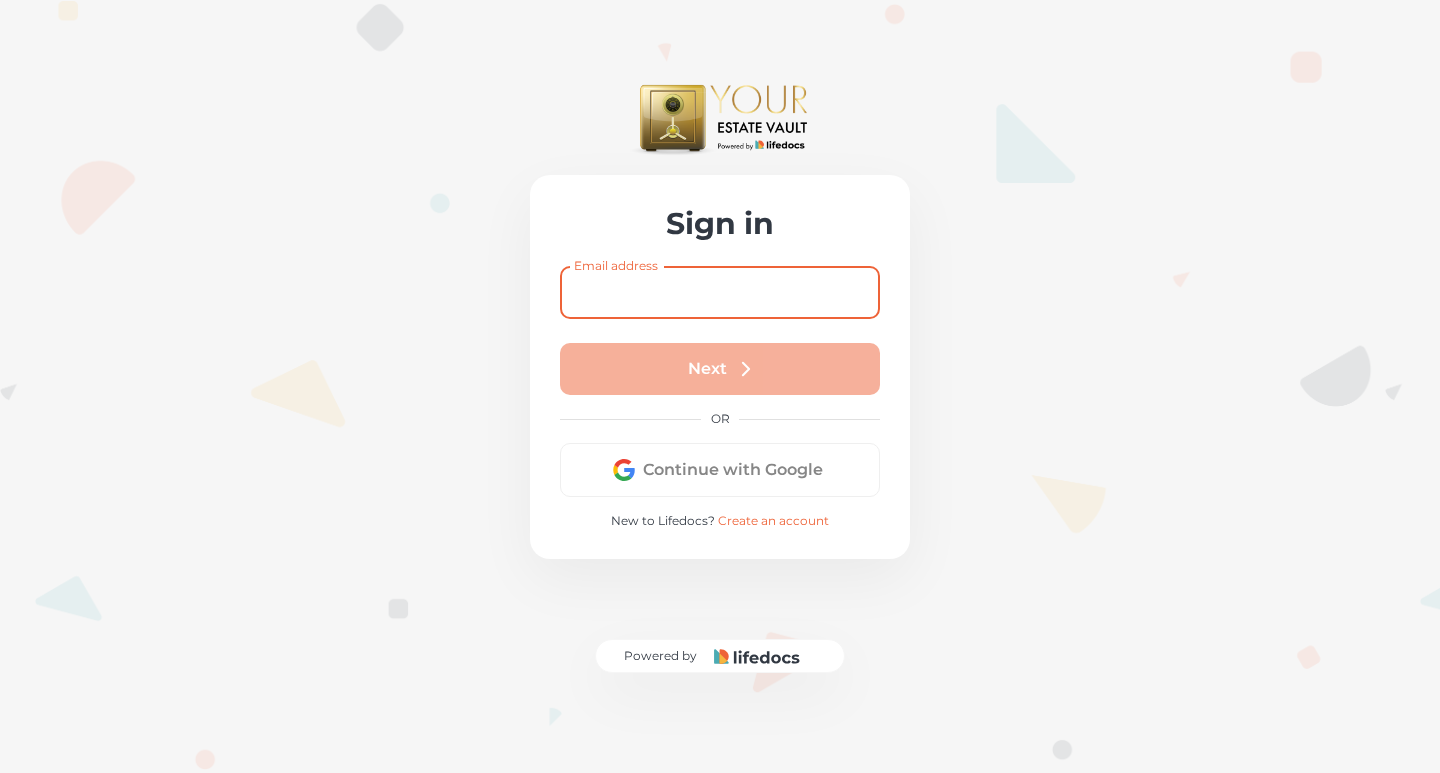 click on "Email address" at bounding box center [720, 292] 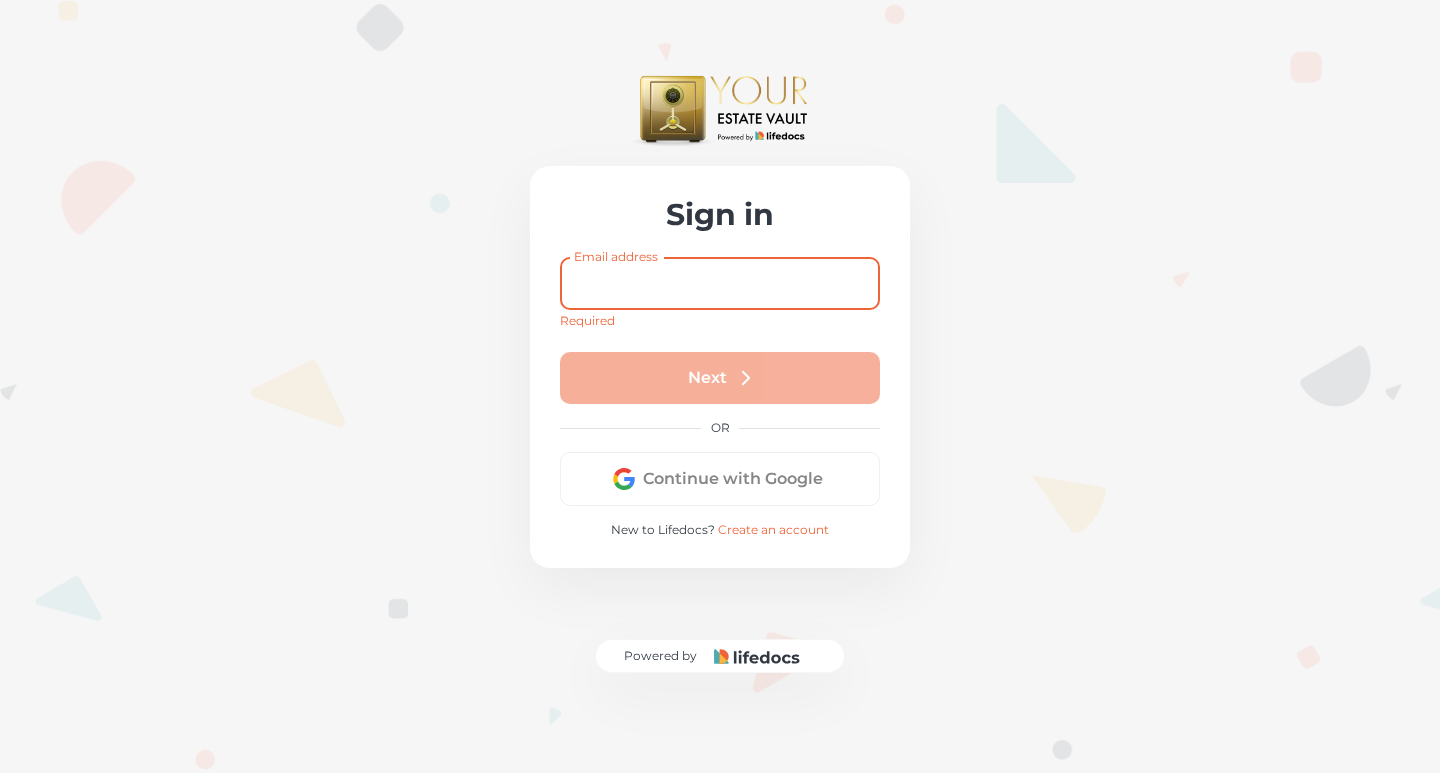 click on "Email address Email address" at bounding box center (720, 283) 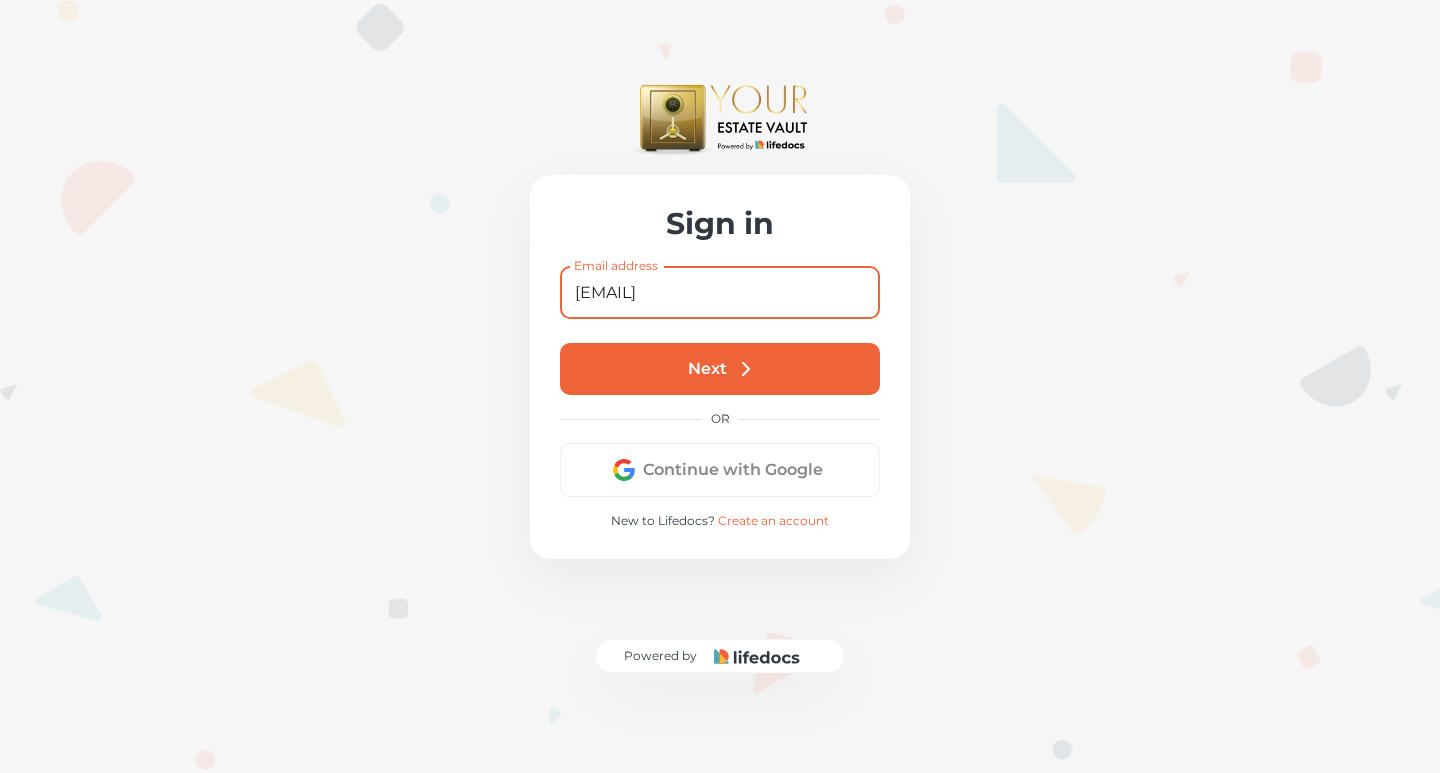 type on "[EMAIL]" 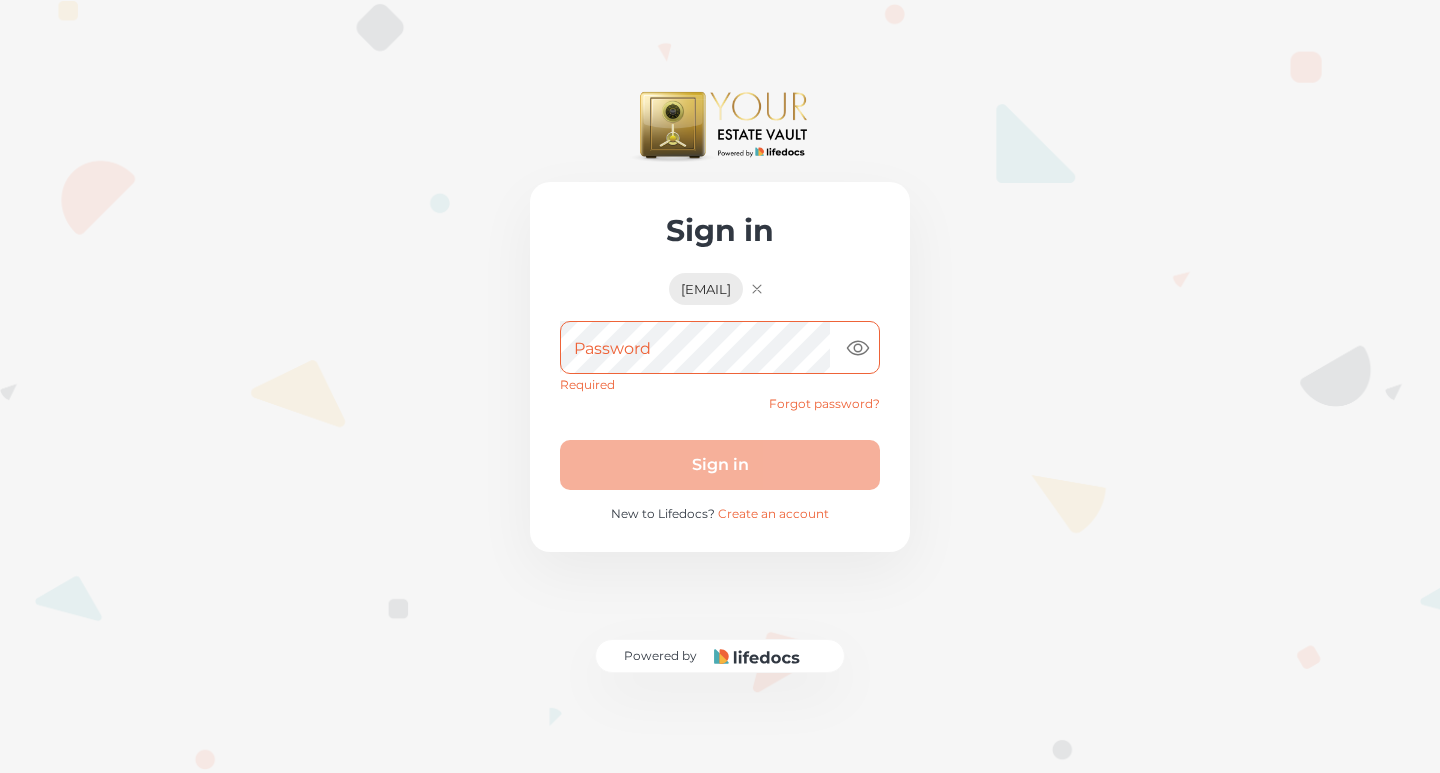 click on "Password Password" at bounding box center (720, 347) 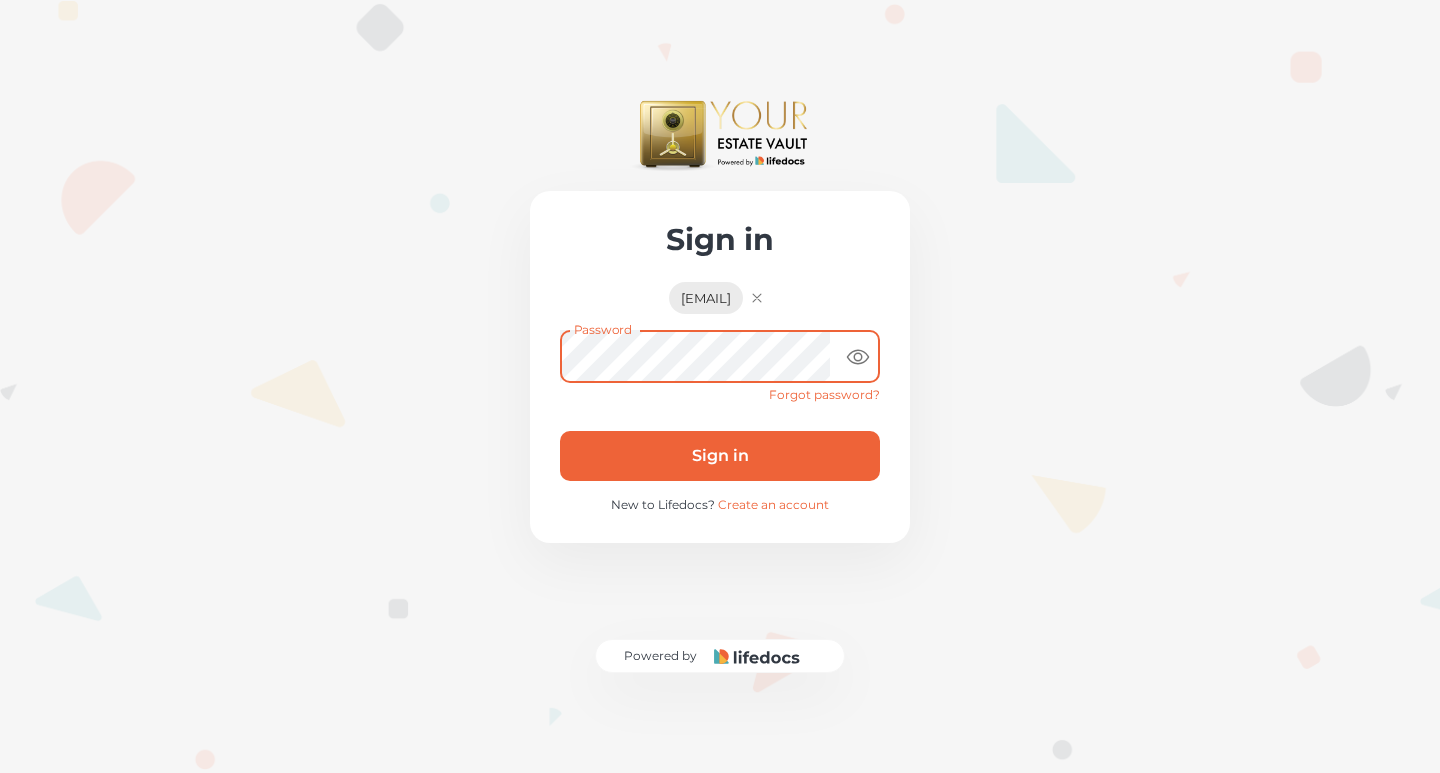 click on "Sign in" at bounding box center (720, 456) 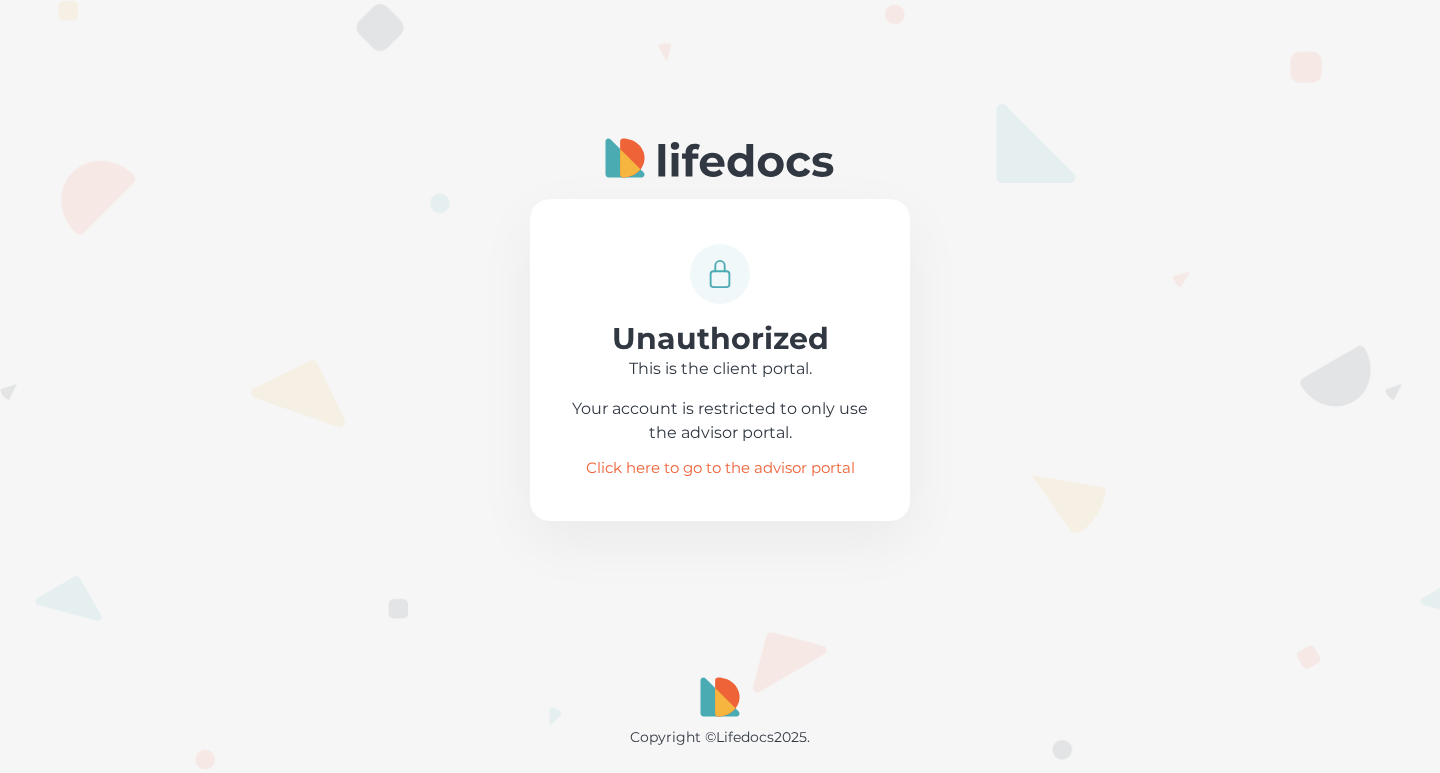 click on "Click here to go to the advisor portal" at bounding box center (720, 468) 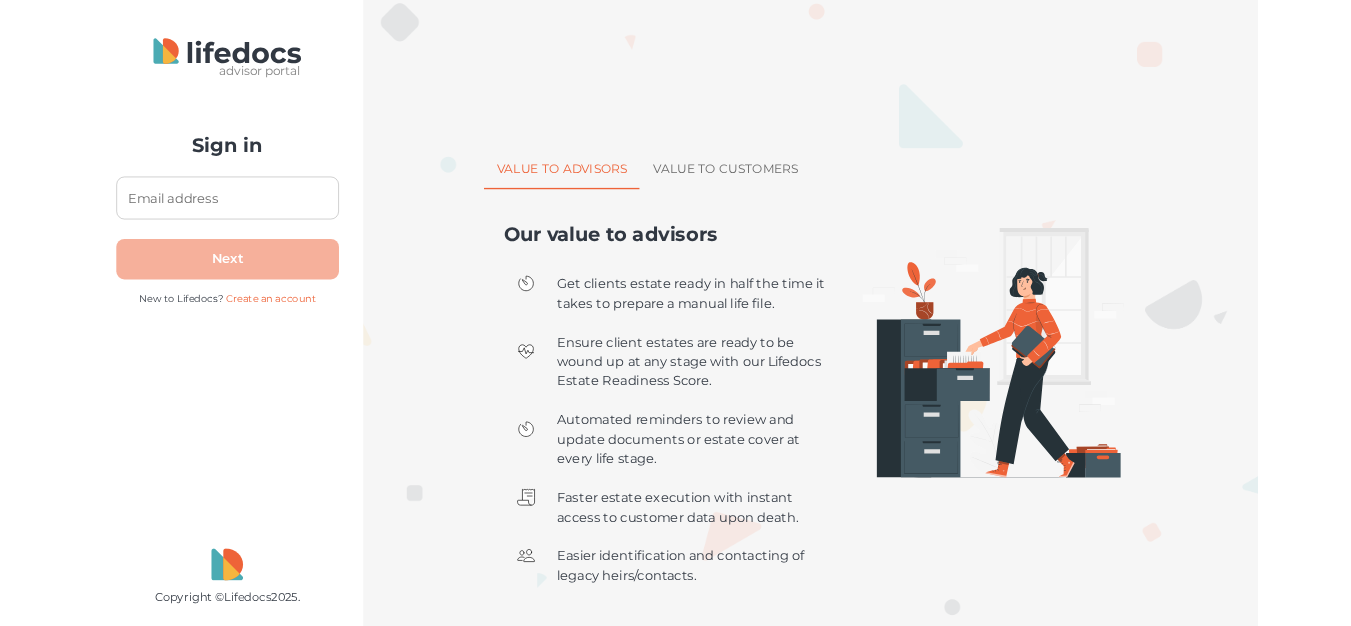 scroll, scrollTop: 0, scrollLeft: 0, axis: both 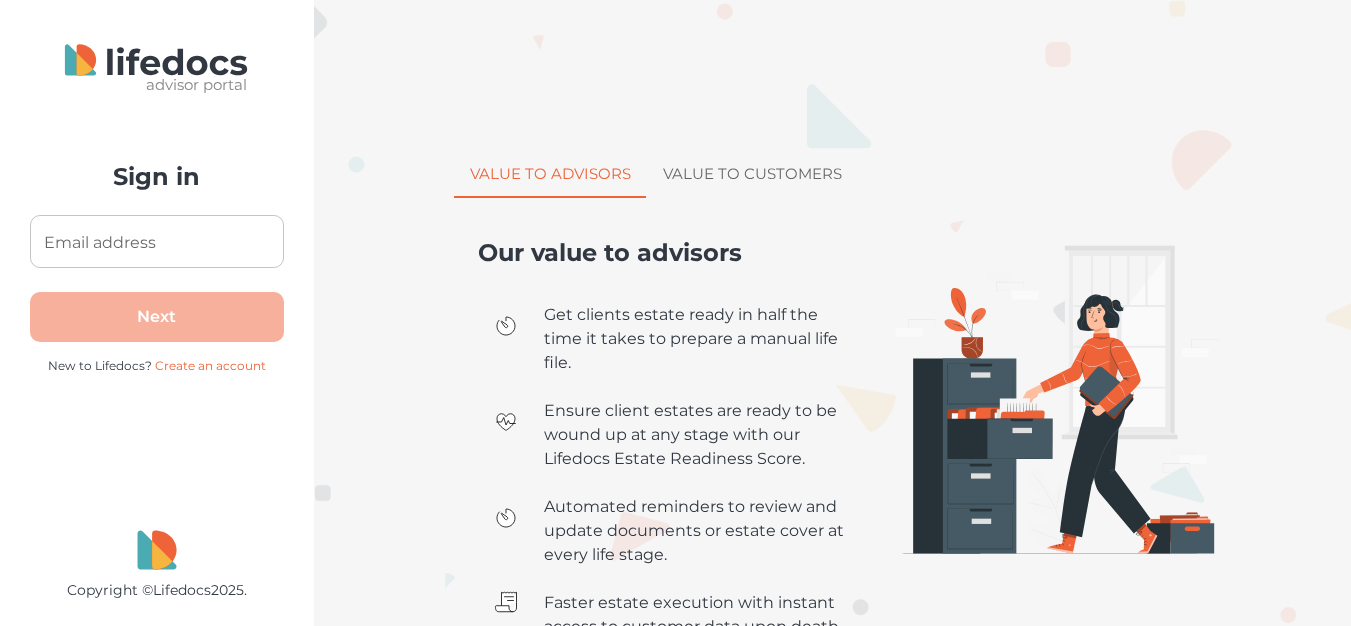 click on "Email address" at bounding box center [157, 241] 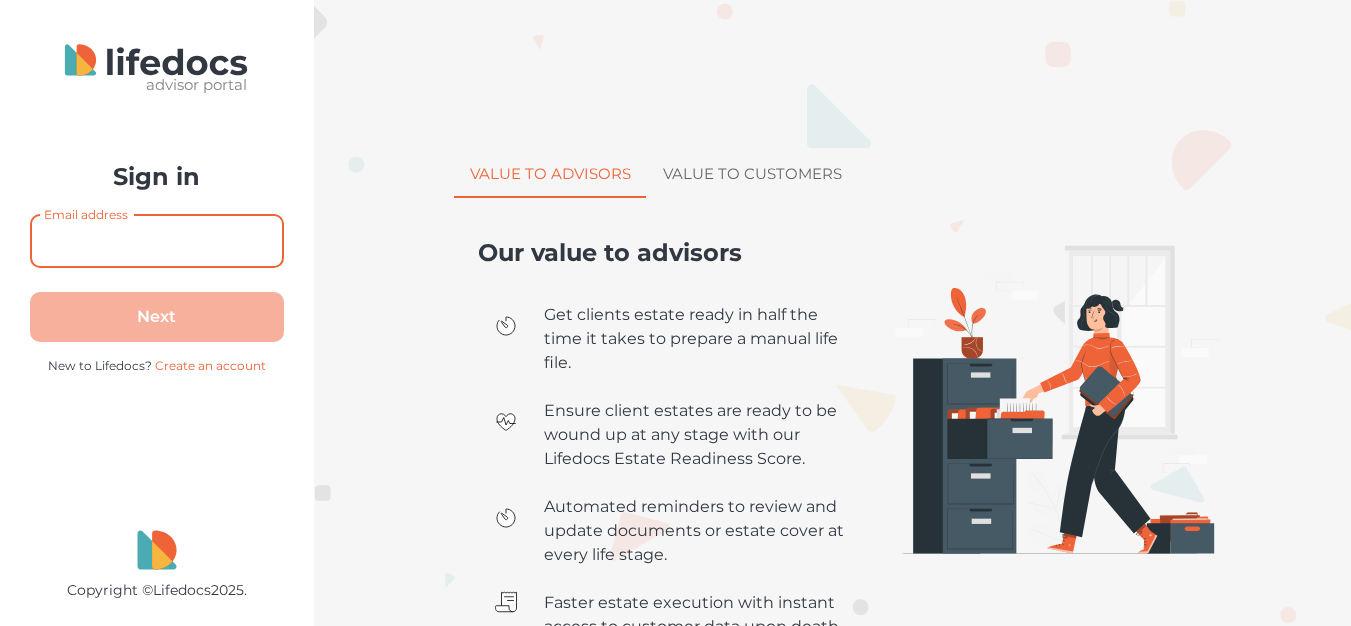 type on "[EMAIL]" 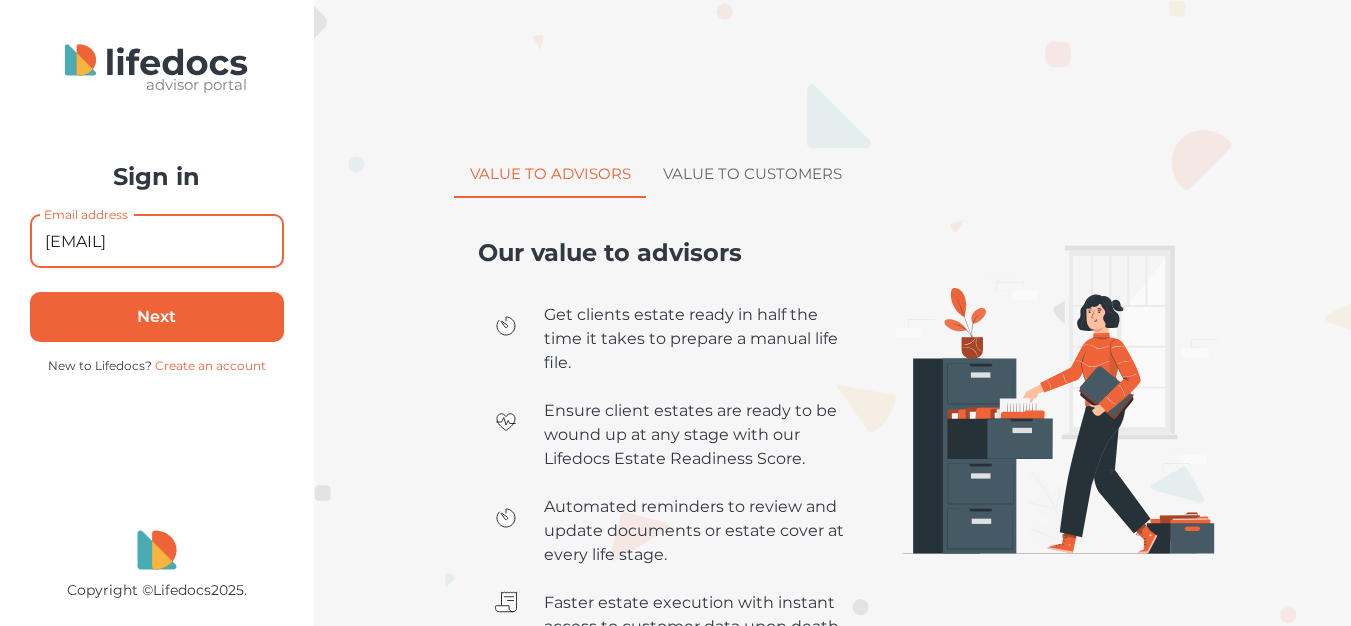 click on "Next" at bounding box center [157, 317] 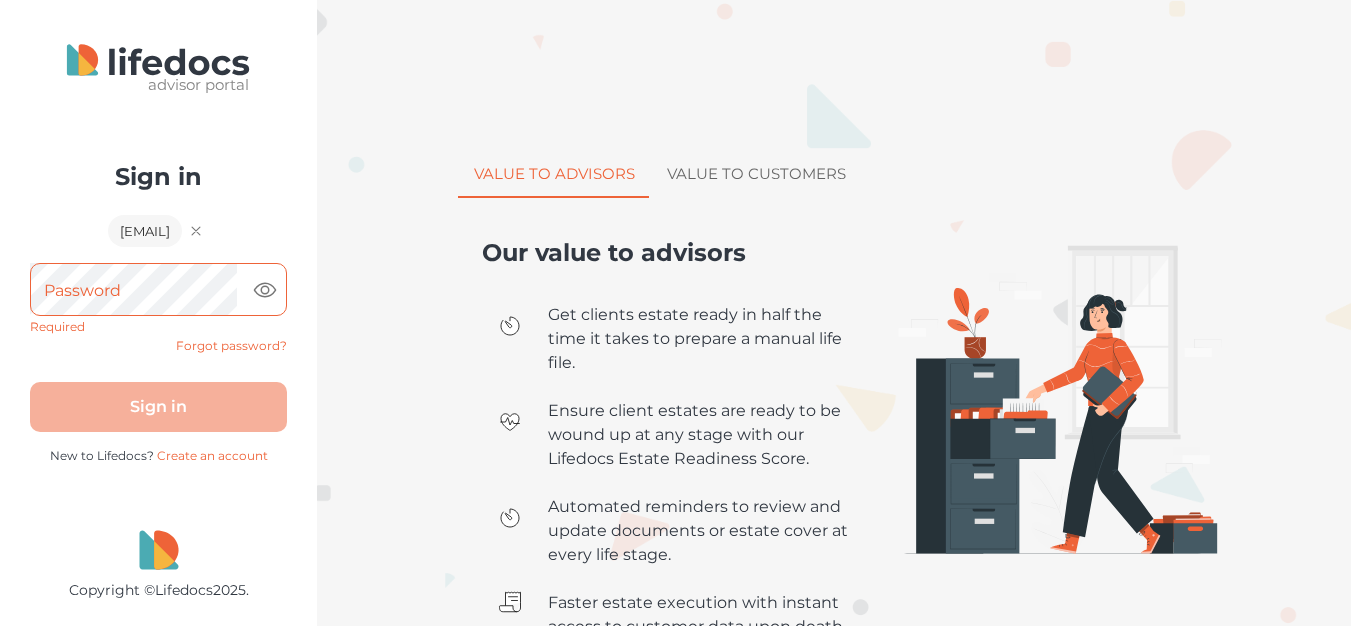 click on "Password" at bounding box center [82, 290] 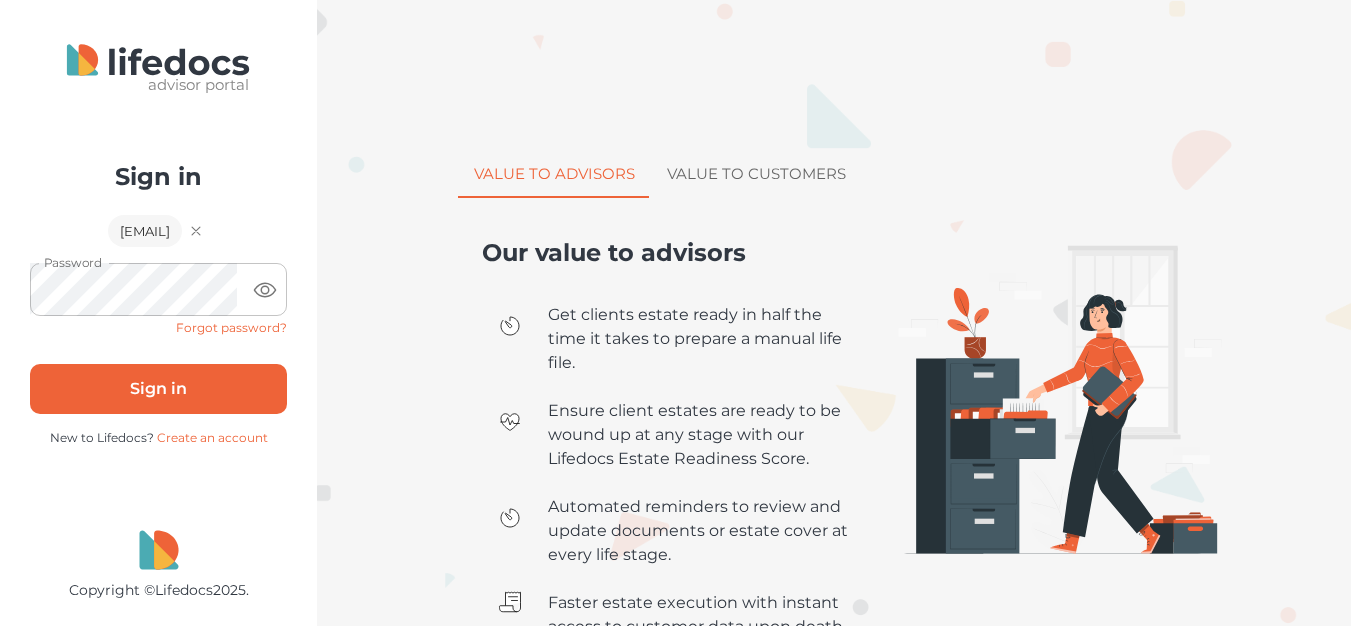 click on "Sign in" at bounding box center [158, 389] 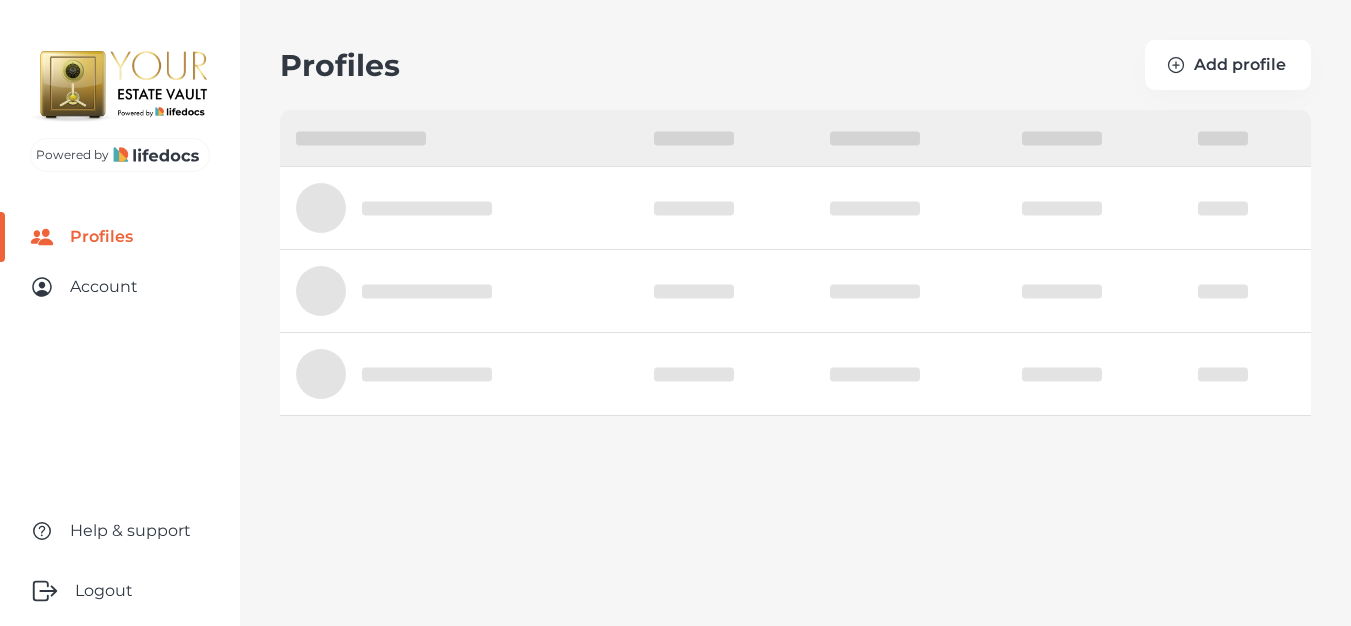 select on "10" 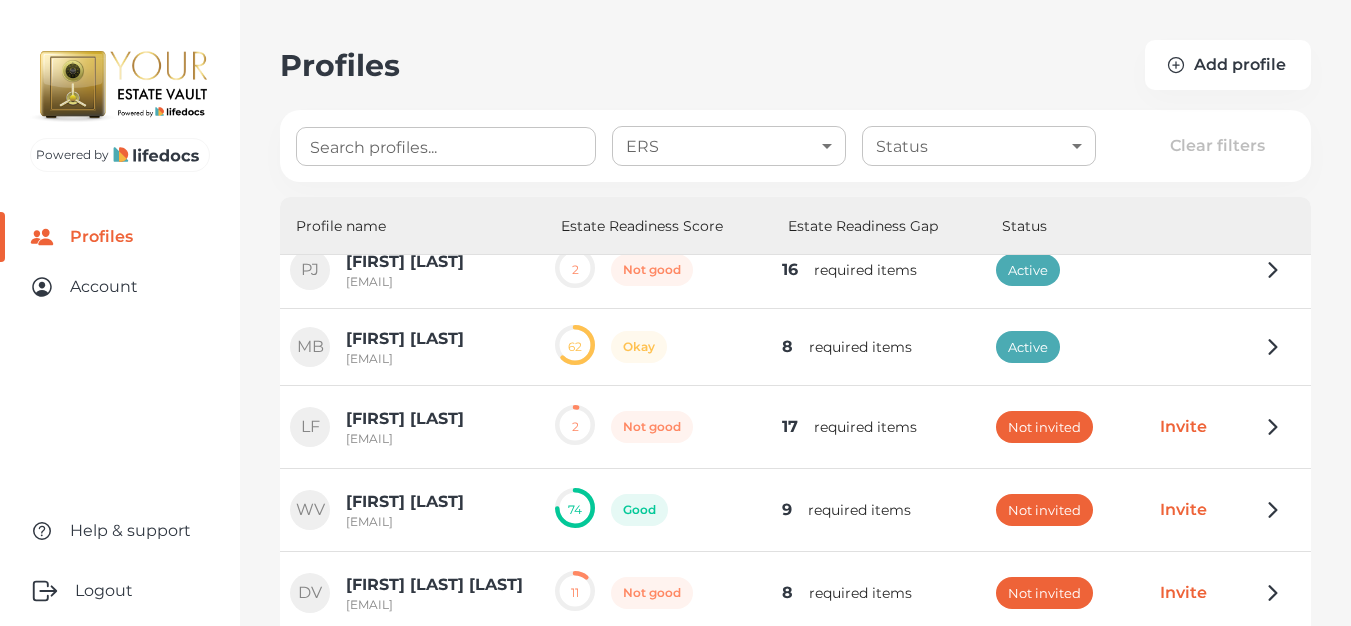 scroll, scrollTop: 147, scrollLeft: 0, axis: vertical 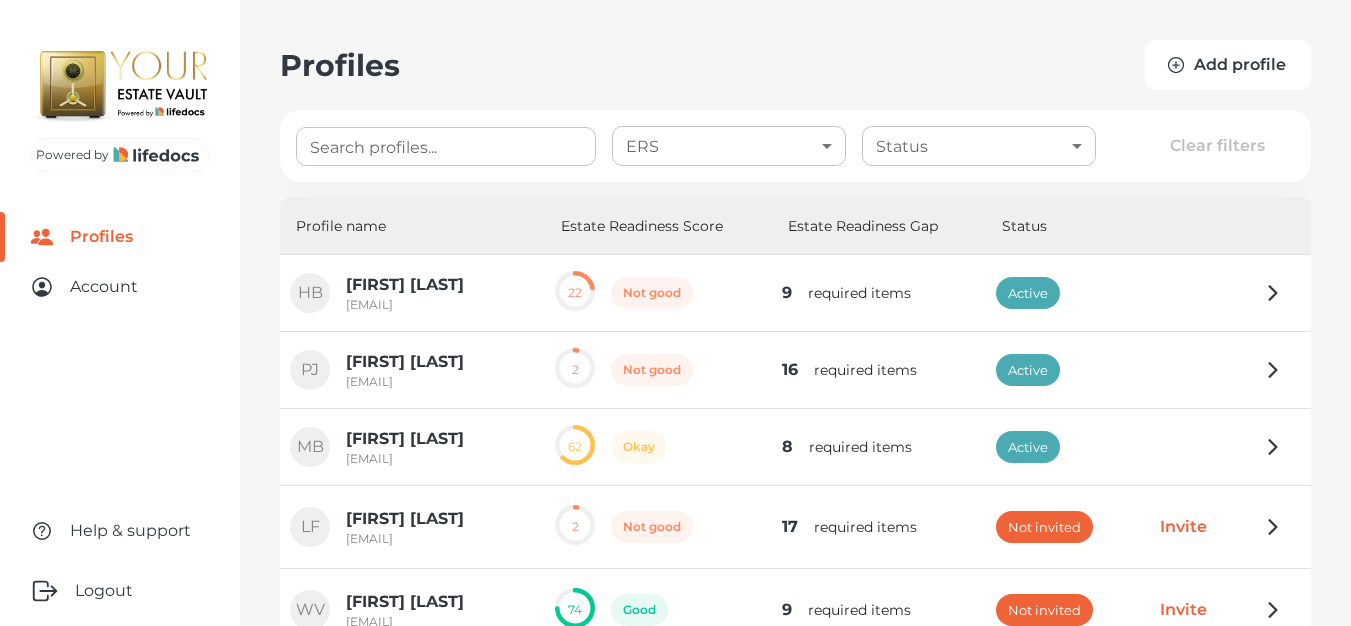 click on "Add profile" at bounding box center [1228, 65] 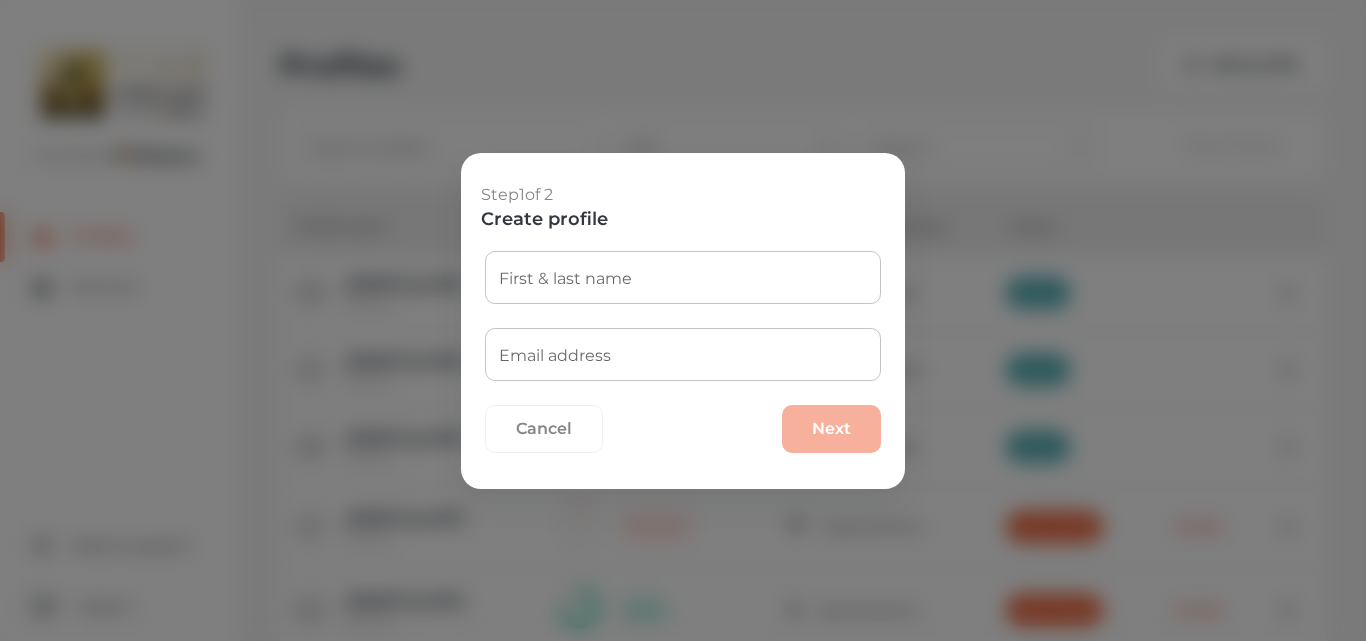 click on "Cancel" at bounding box center [544, 429] 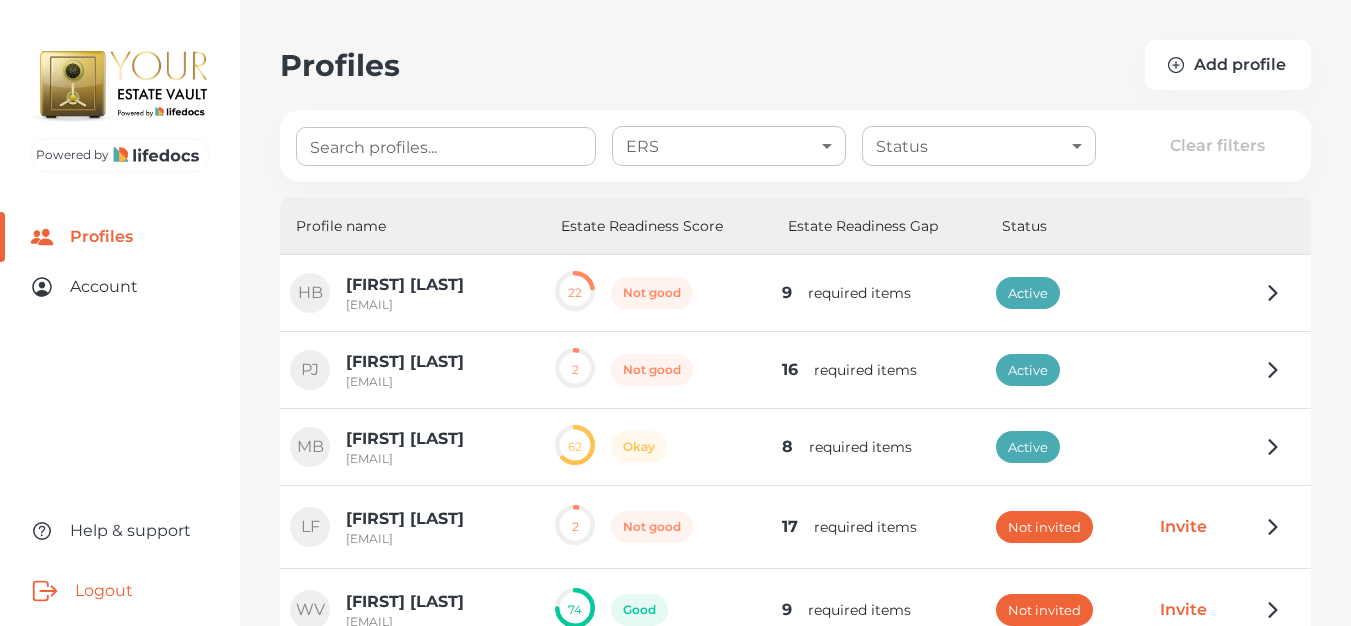 click on "Logout" at bounding box center [120, 591] 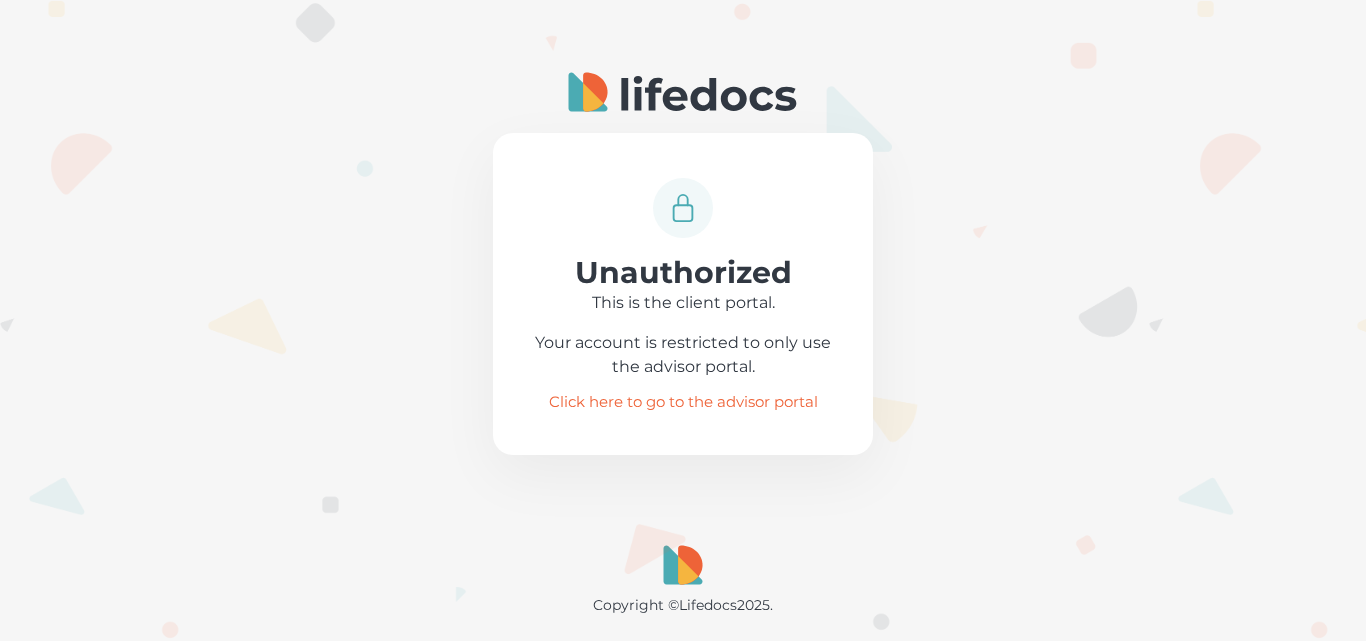 scroll, scrollTop: 0, scrollLeft: 0, axis: both 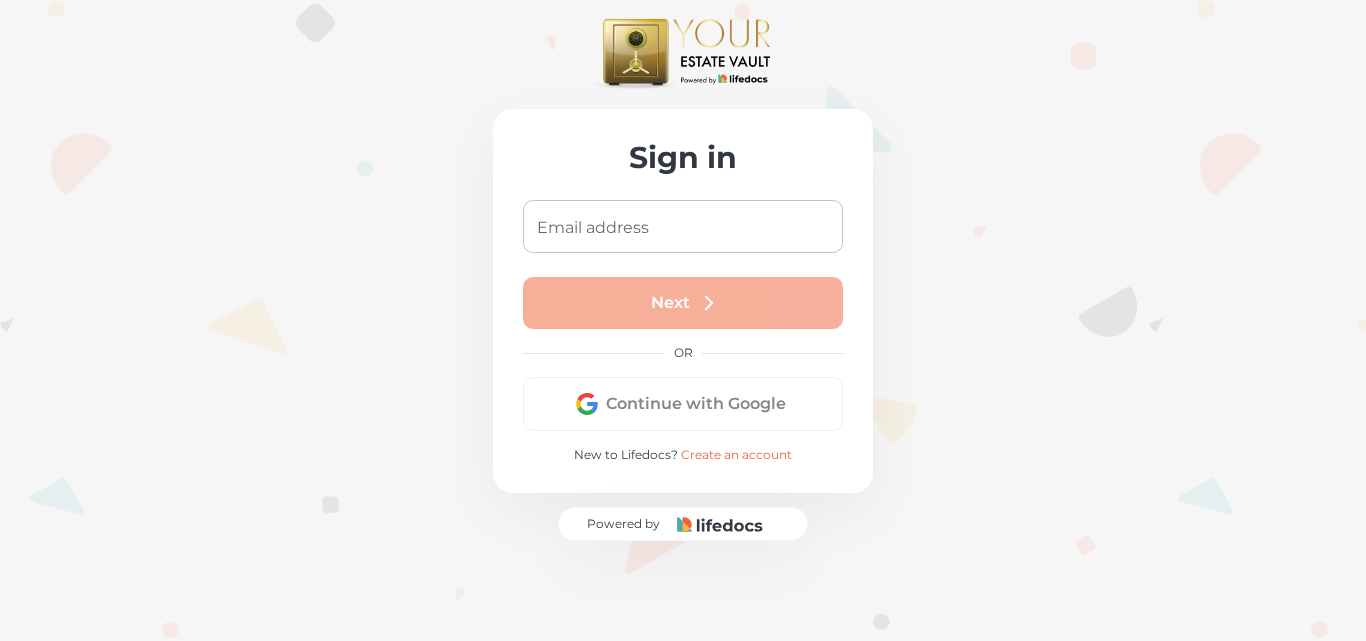 drag, startPoint x: 0, startPoint y: 0, endPoint x: 682, endPoint y: 234, distance: 721.02704 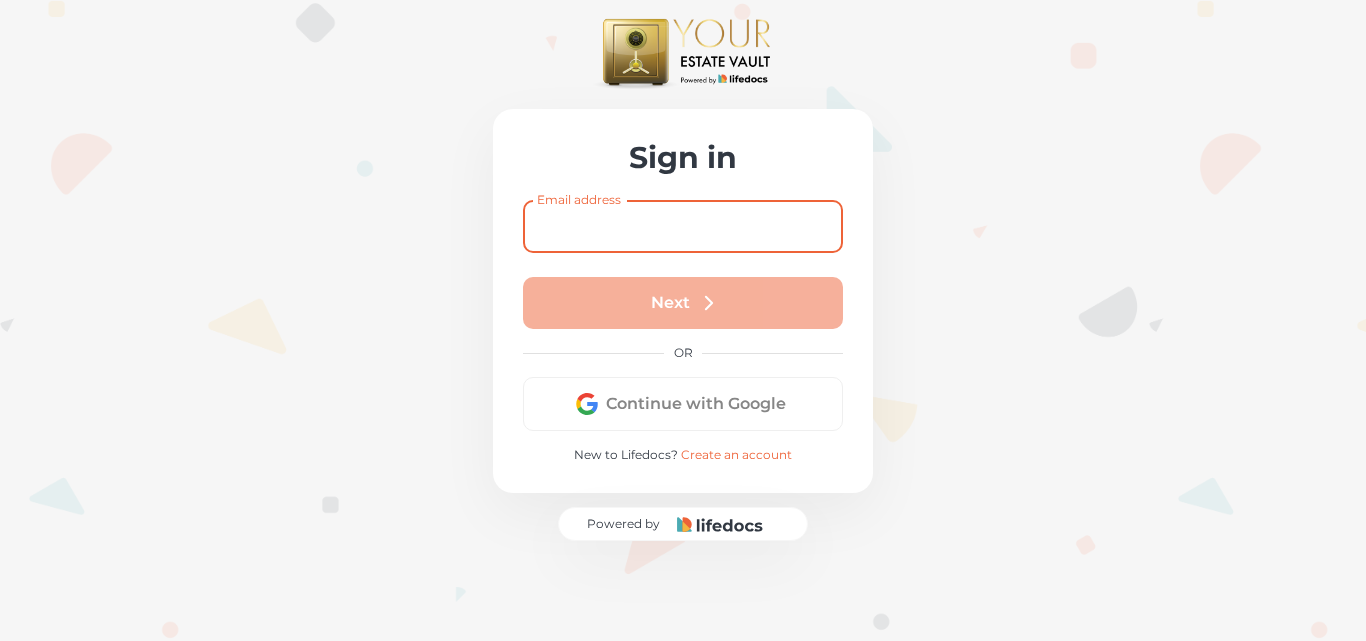 type on "[EMAIL]" 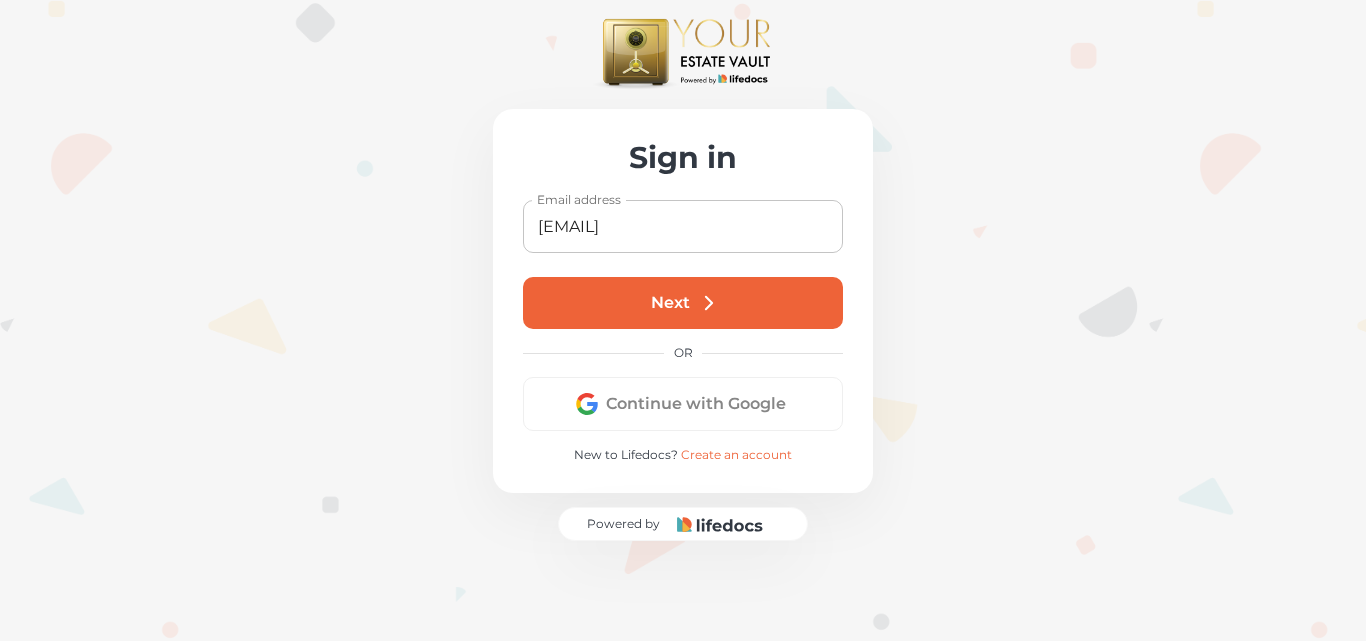click on "Next" at bounding box center [683, 303] 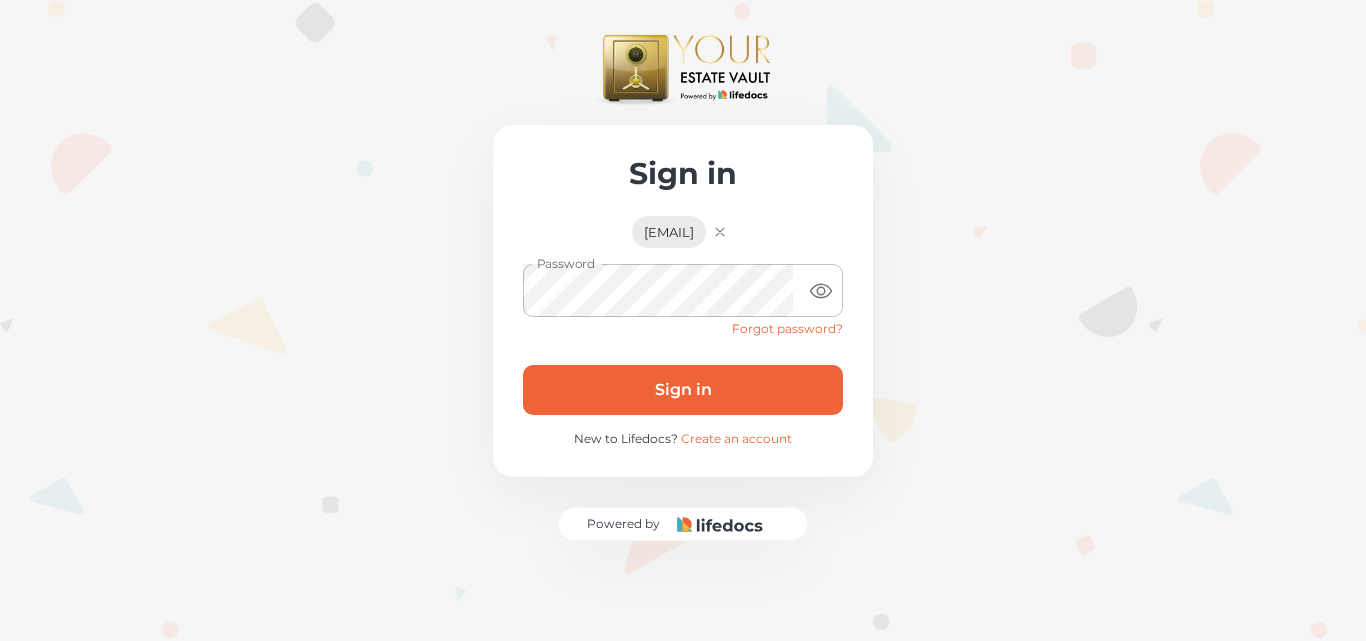 click on "Sign in" at bounding box center (683, 390) 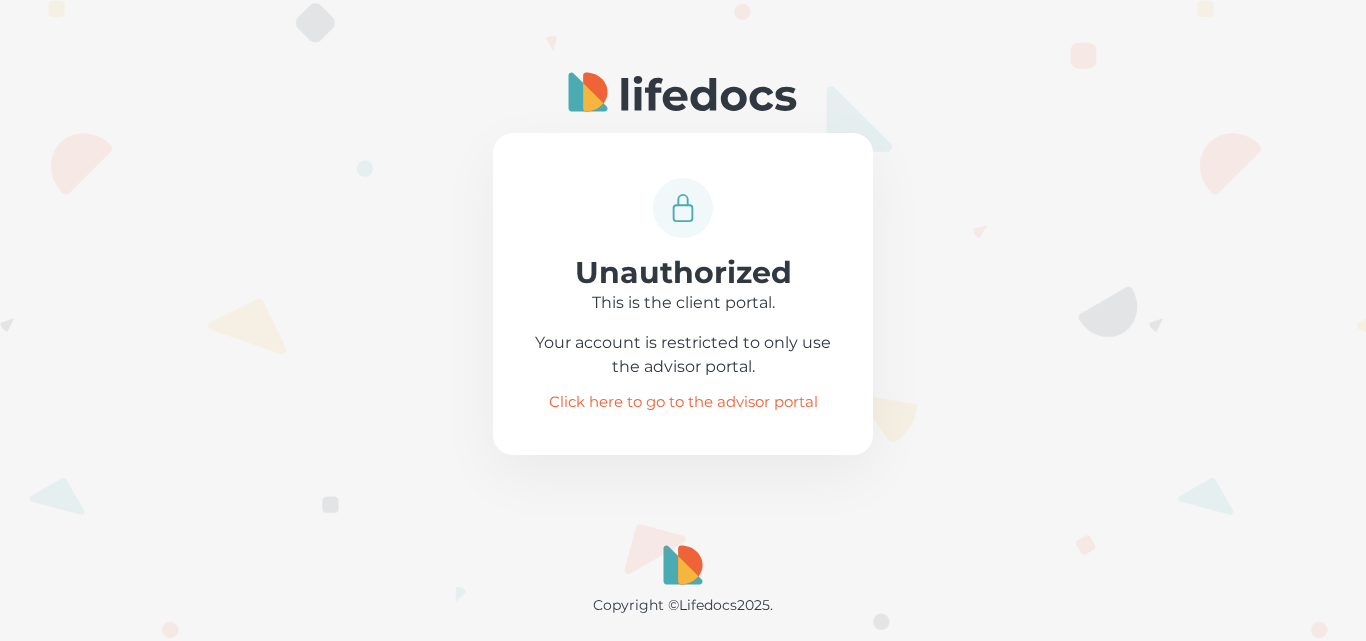 click on "Click here to go to the advisor portal" at bounding box center [683, 402] 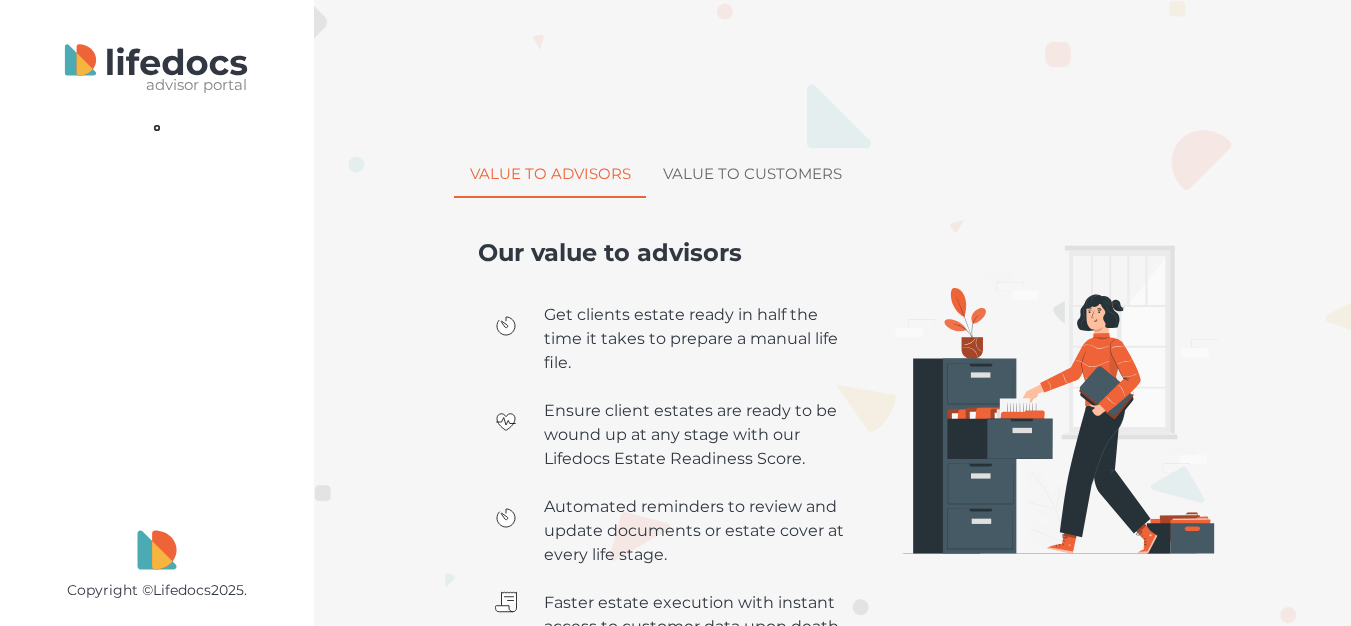 scroll, scrollTop: 0, scrollLeft: 0, axis: both 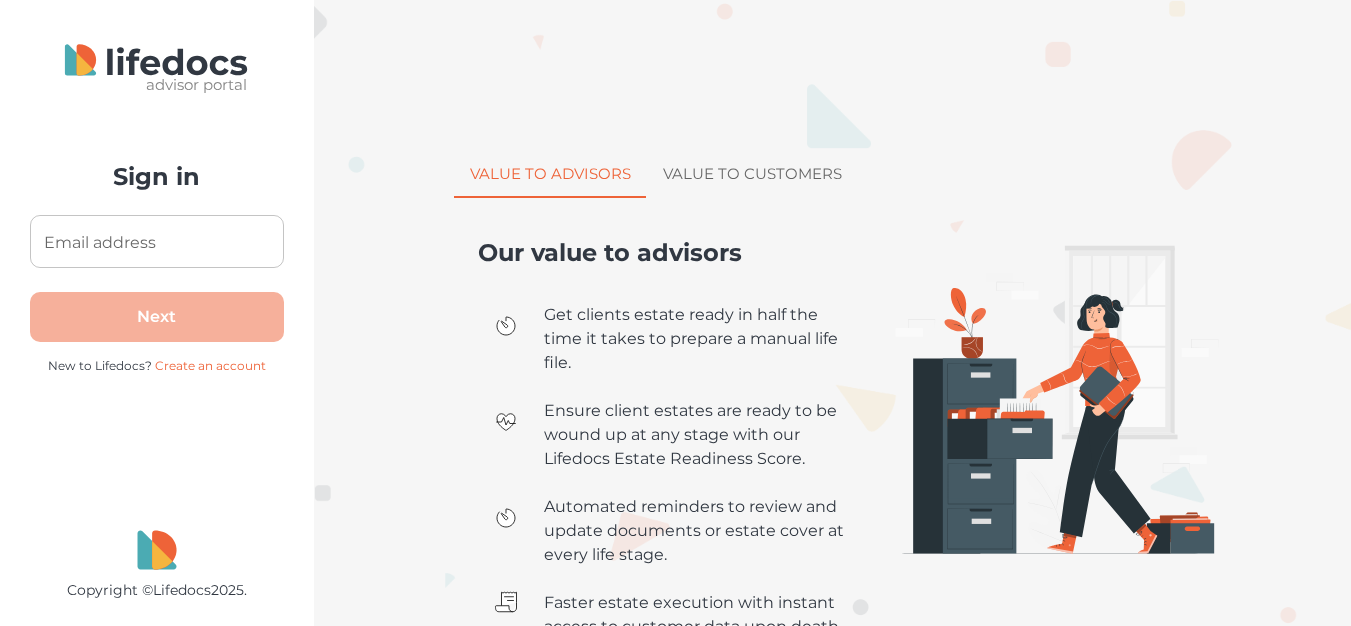 click on "Email address Email address" at bounding box center [157, 241] 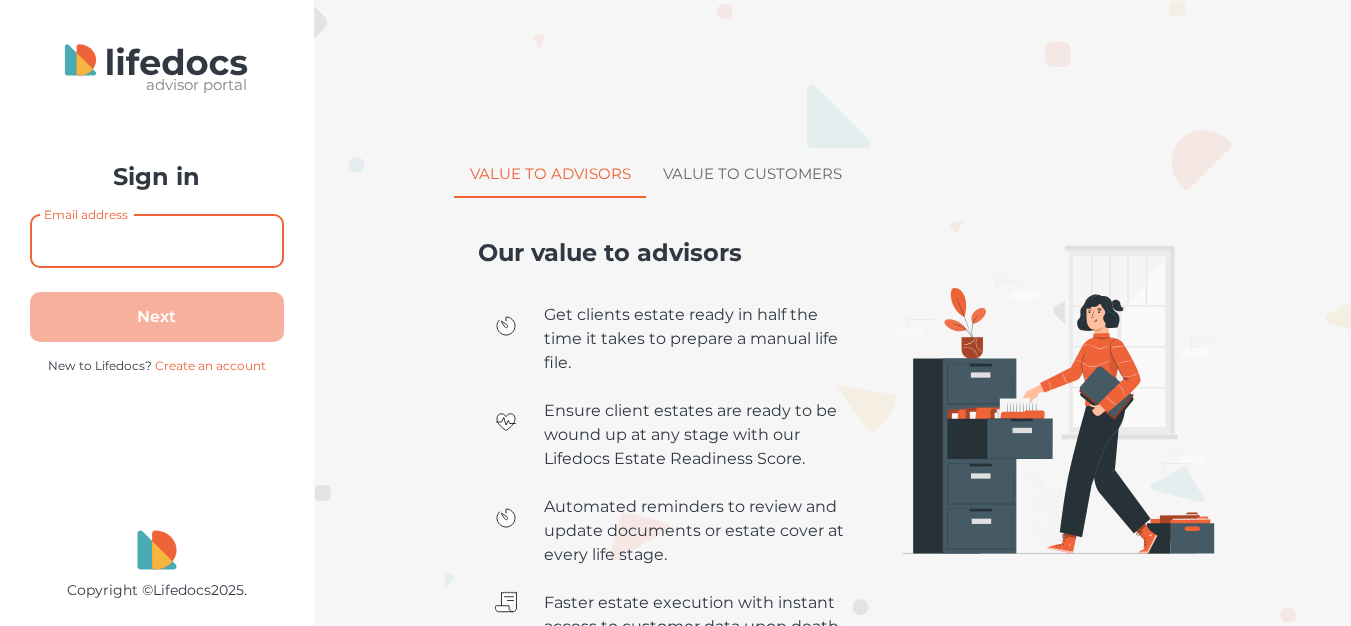 type on "[EMAIL]" 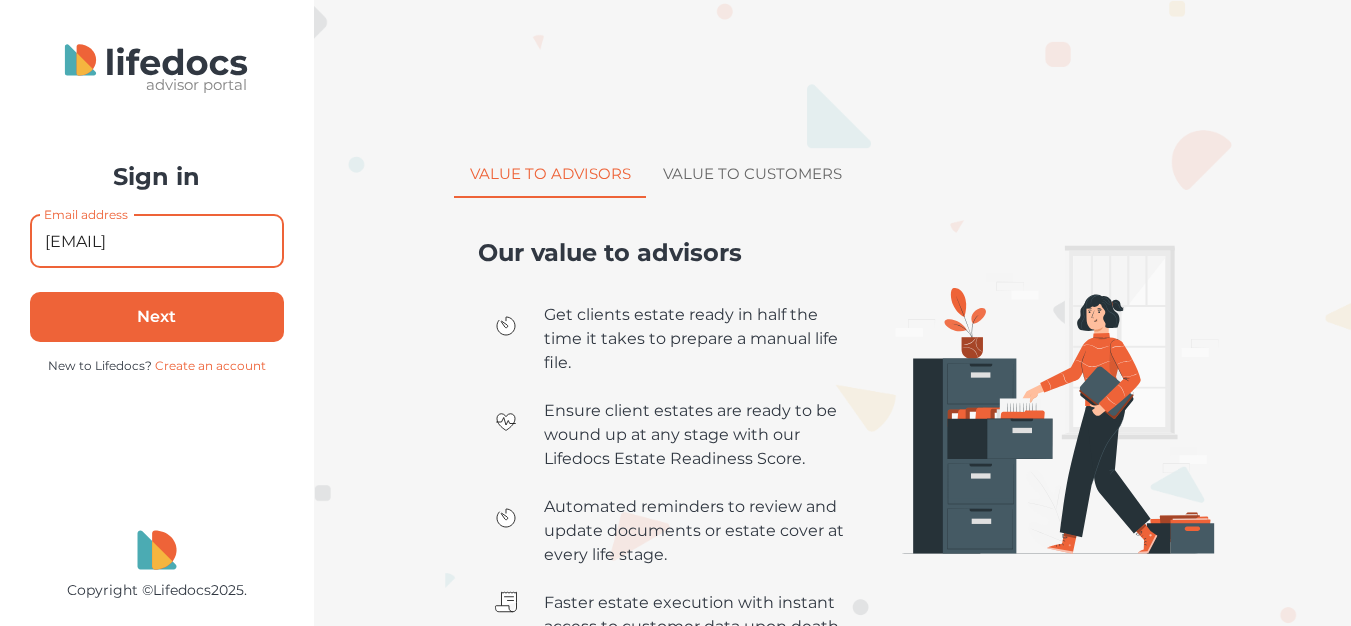 click on "Next" at bounding box center (157, 317) 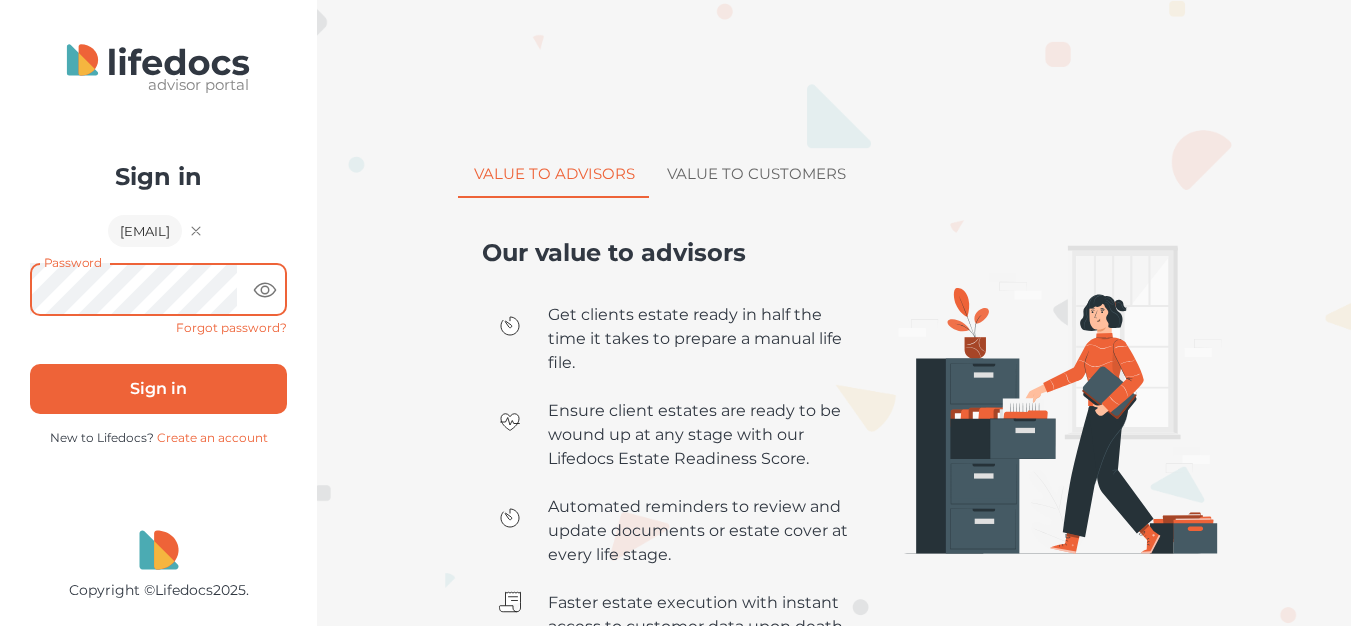 click on "Sign in" at bounding box center [158, 389] 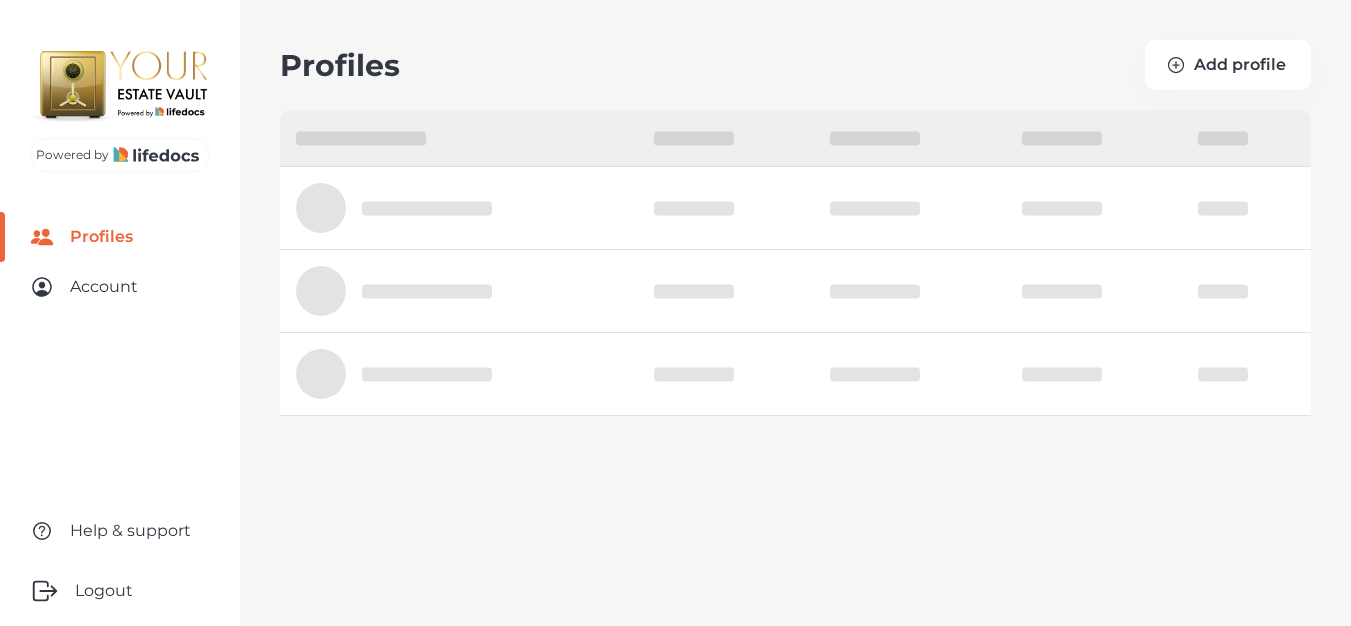 select on "10" 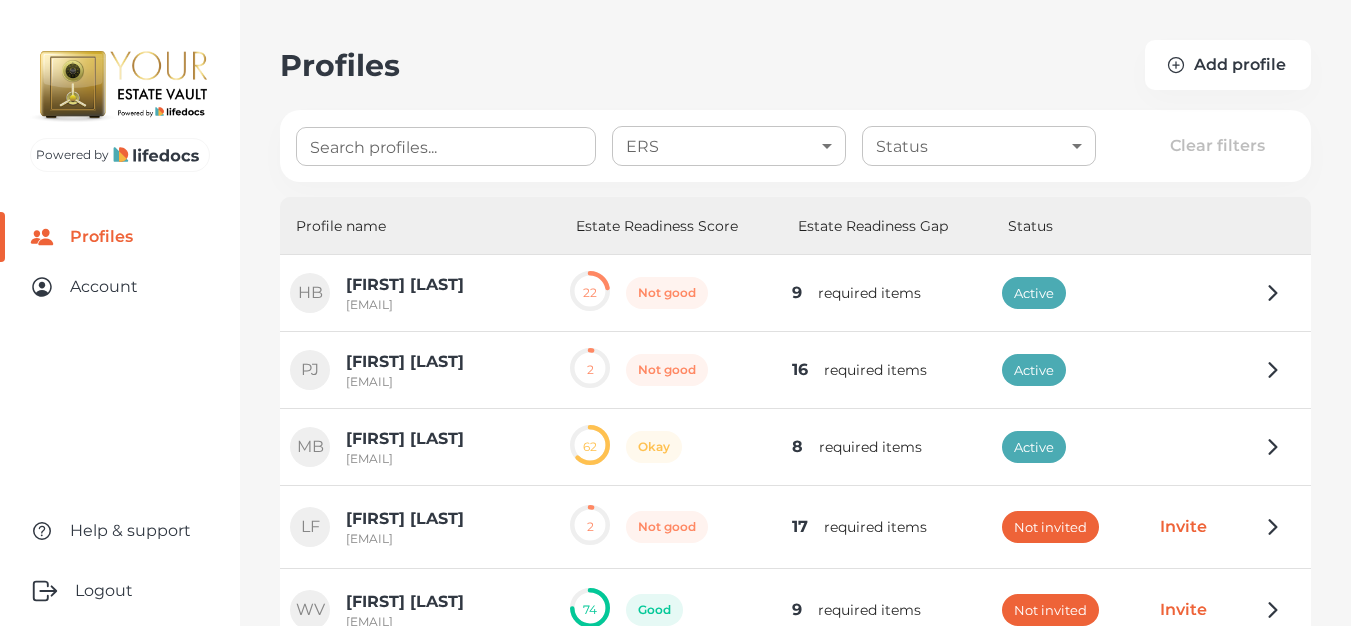 scroll, scrollTop: 147, scrollLeft: 0, axis: vertical 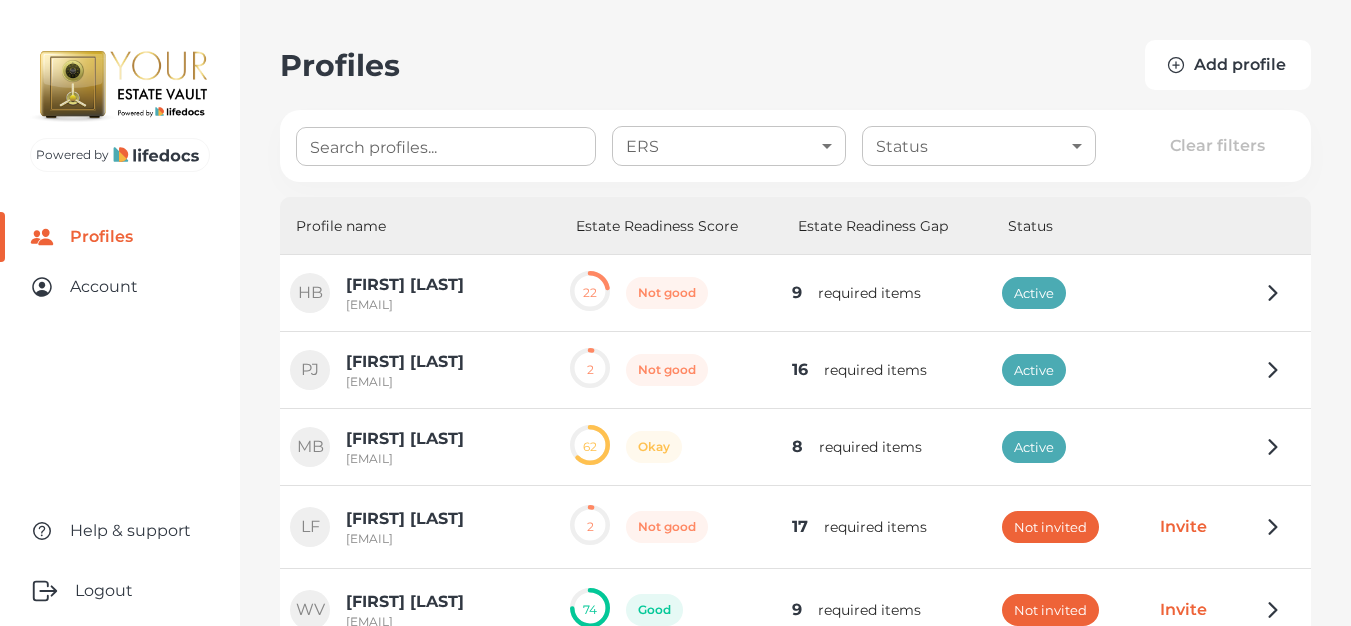click on "Add profile" at bounding box center (1228, 65) 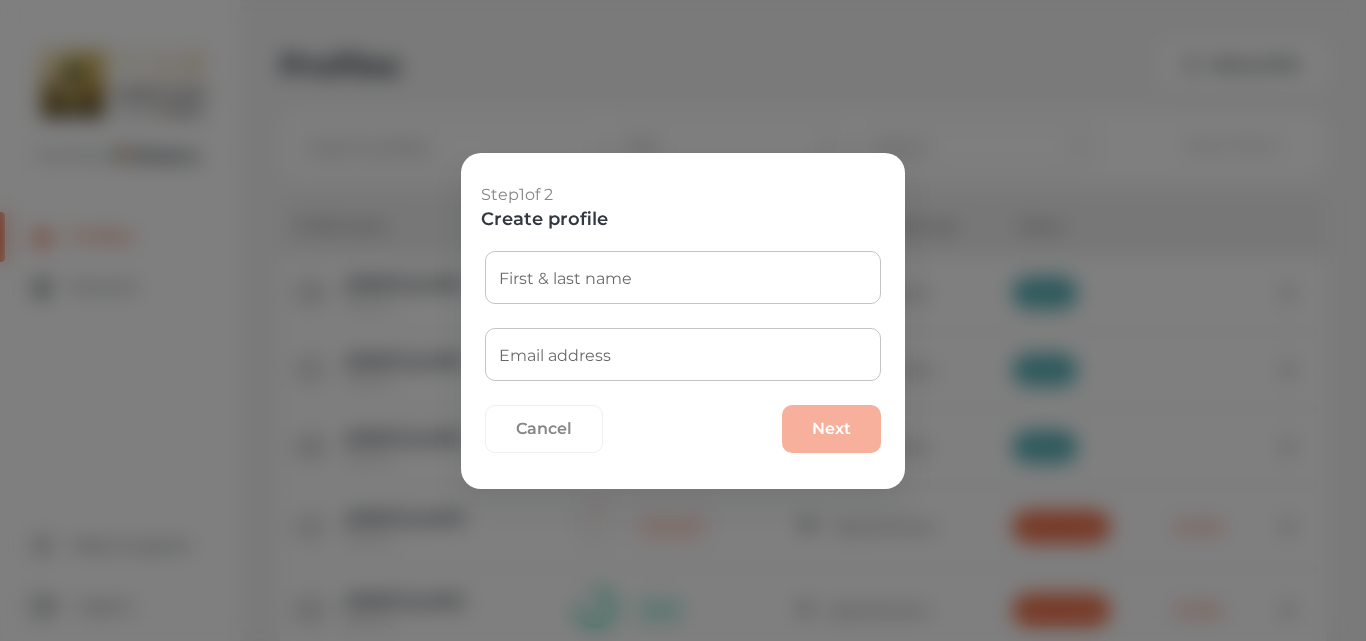 click on "First & last name" at bounding box center [683, 277] 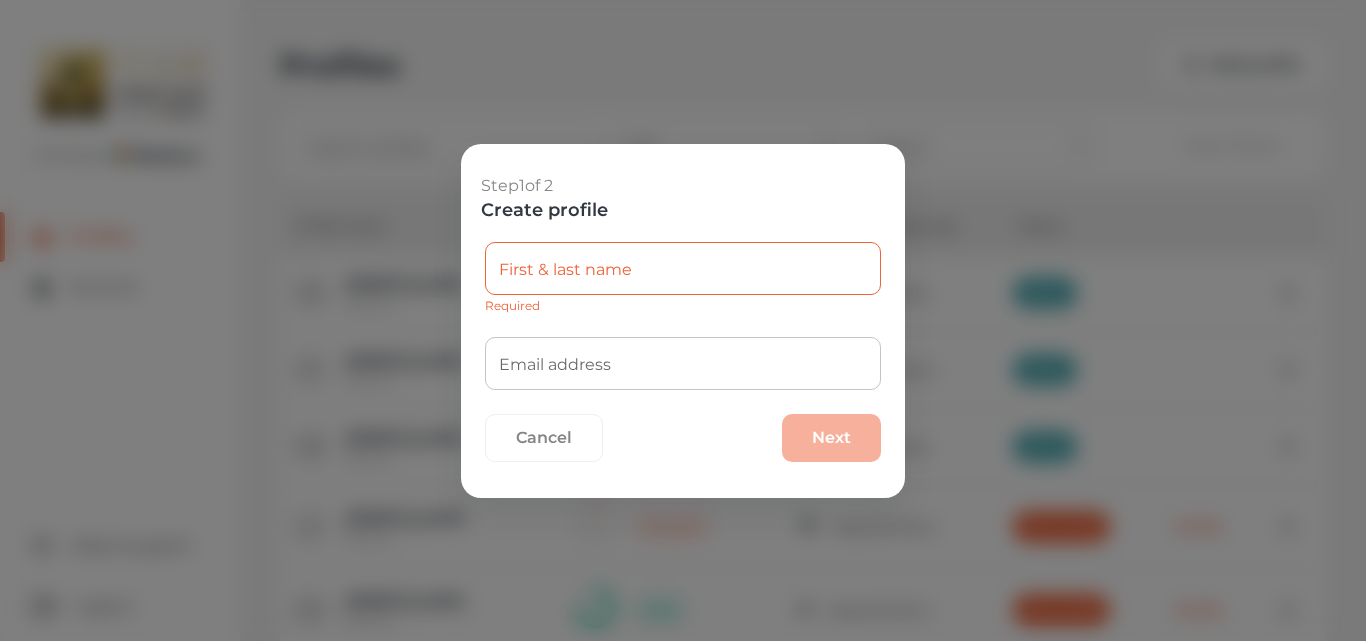 click on "First & last name" at bounding box center [683, 268] 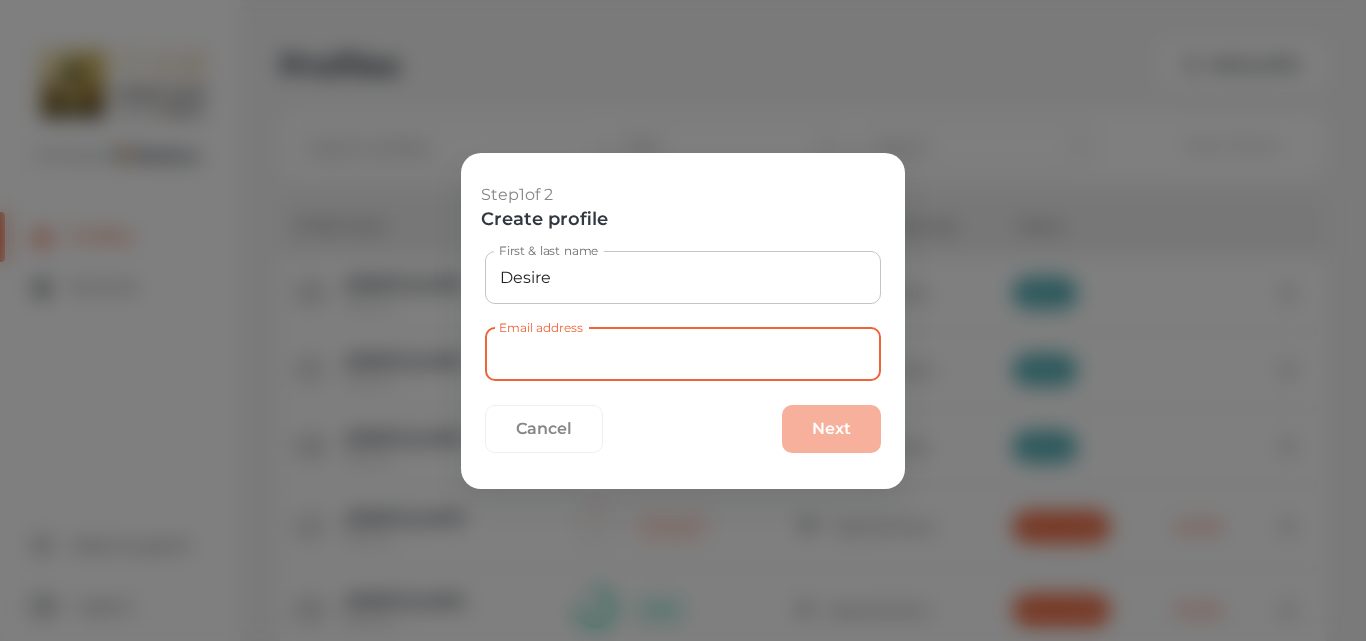 click on "Email address" at bounding box center [683, 354] 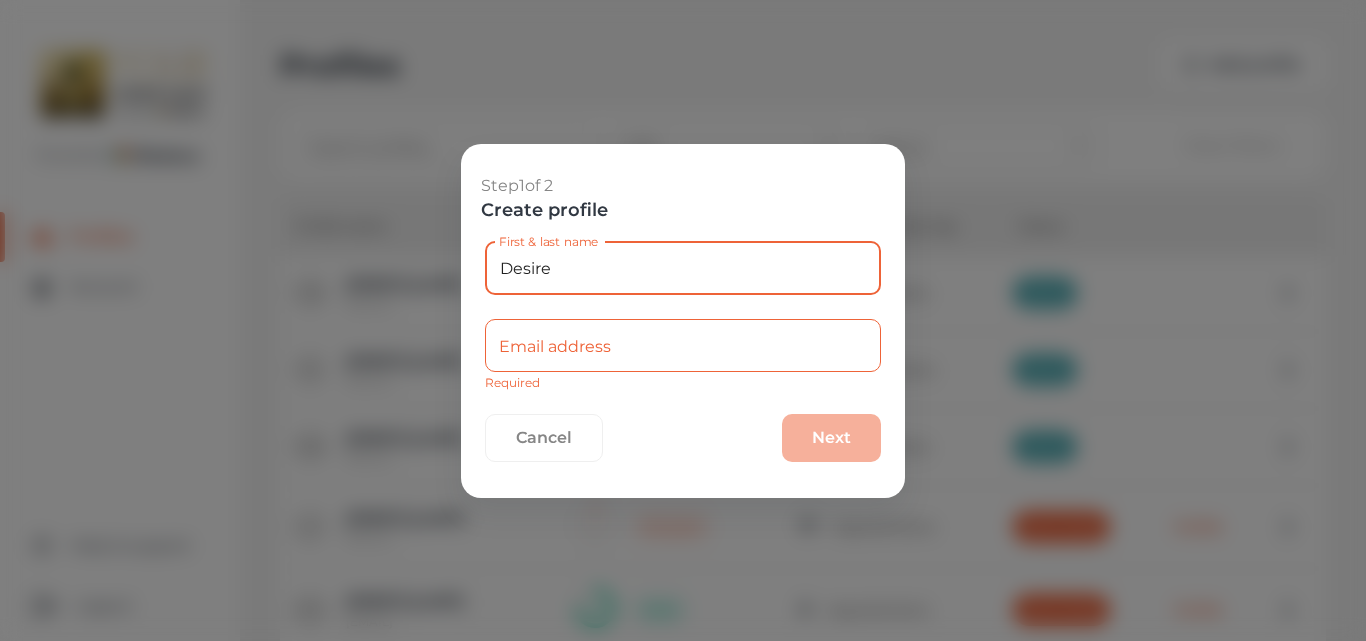 click on "Desire" at bounding box center (683, 268) 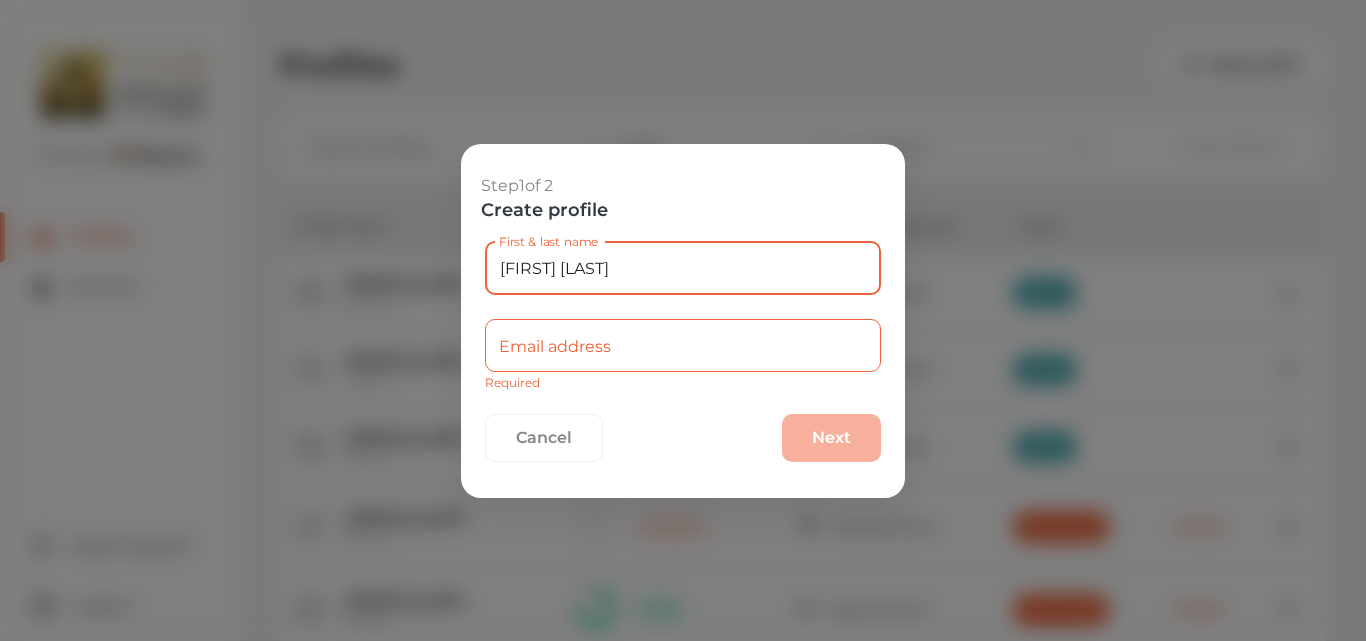 type on "[FIRST] [LAST]" 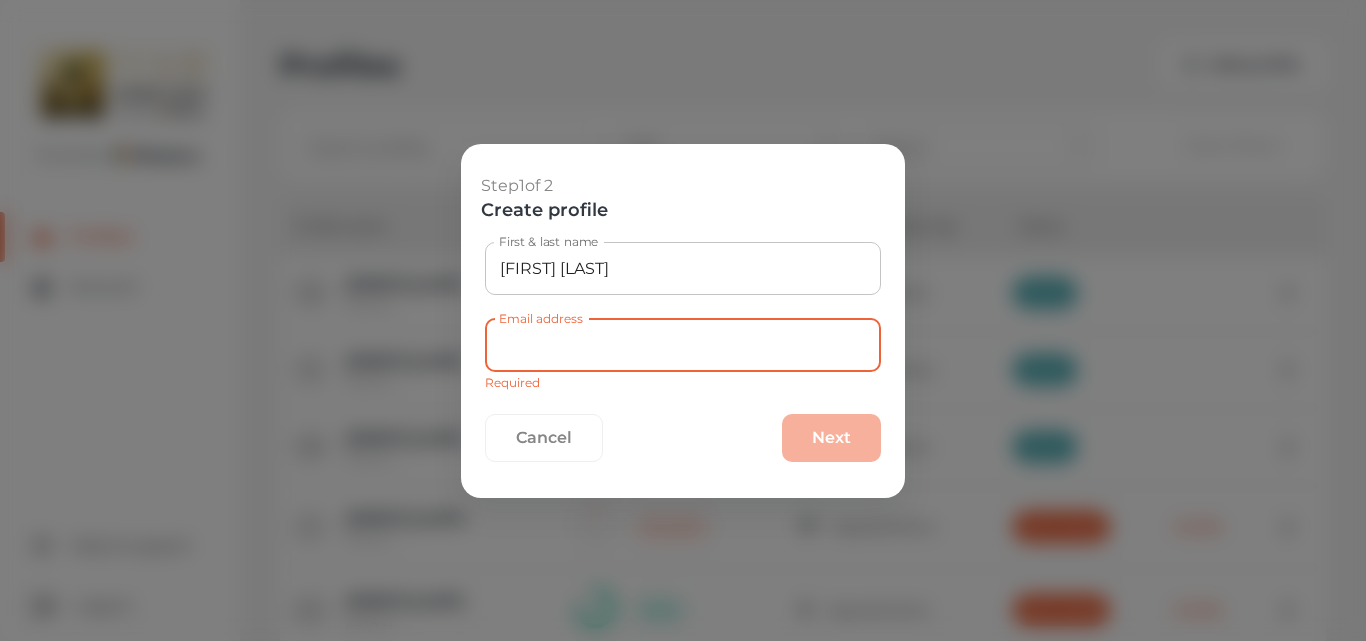 click on "Email address" at bounding box center (683, 345) 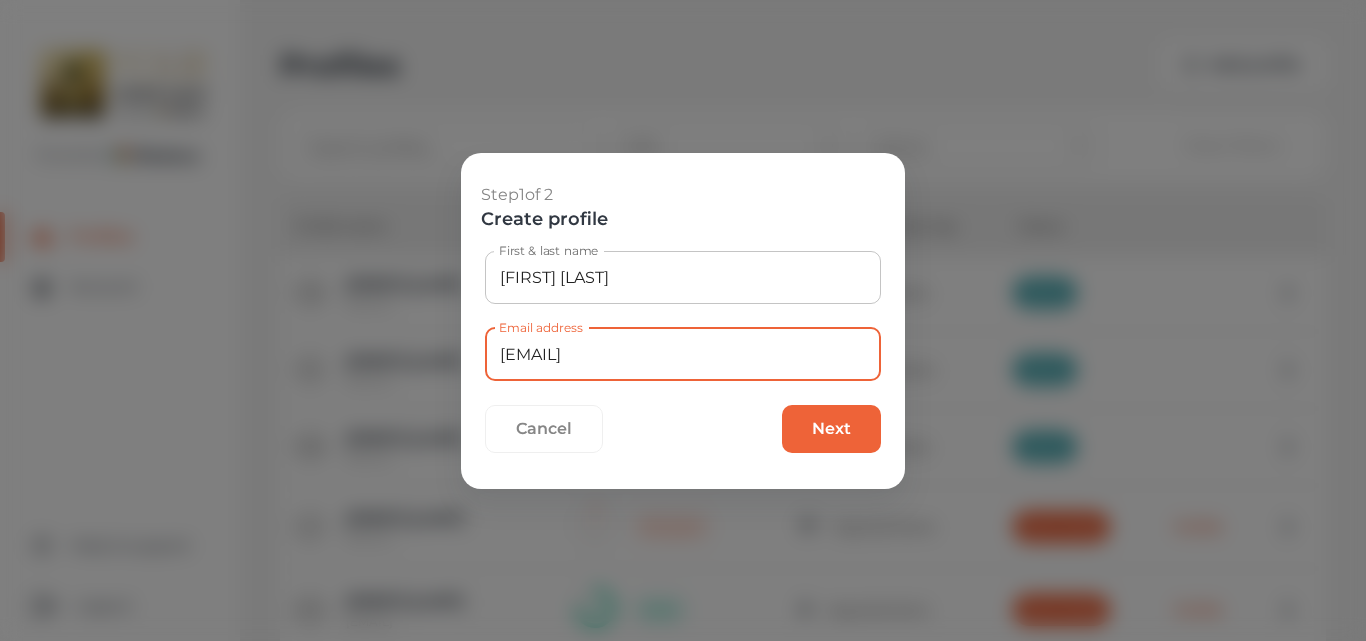 type on "[EMAIL]" 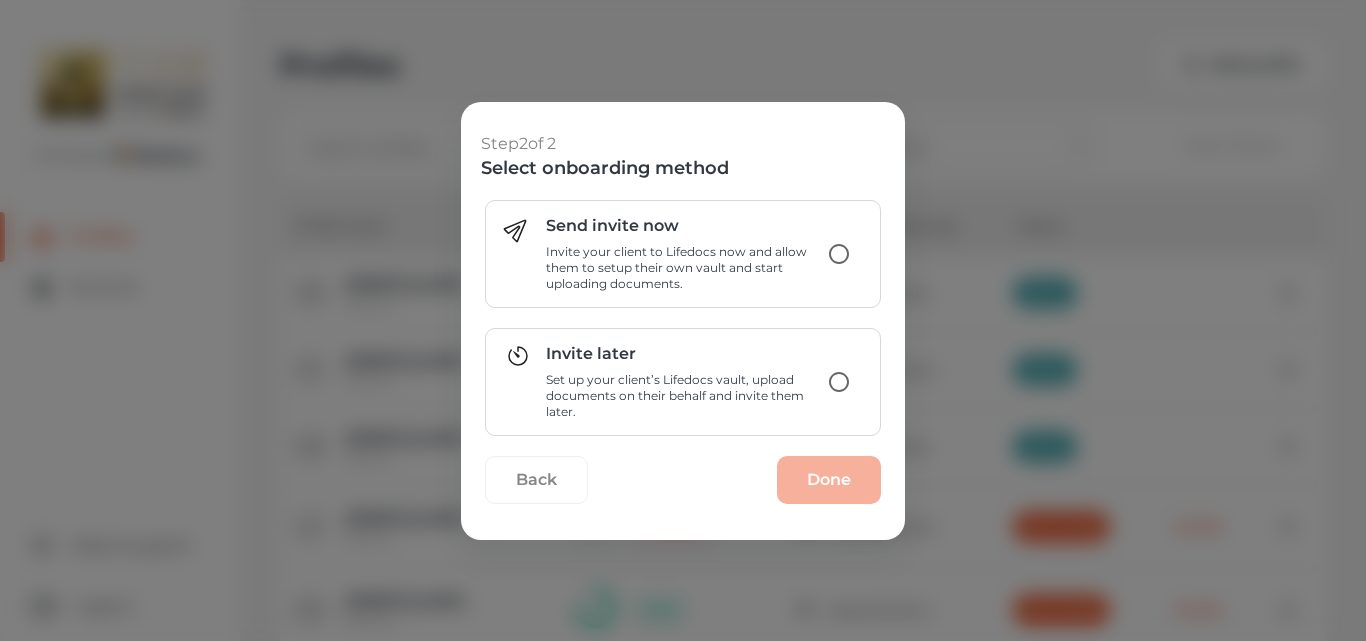 click on "Invite later Set up your client’s Lifedocs vault, upload documents on their behalf and invite them later." at bounding box center [839, 382] 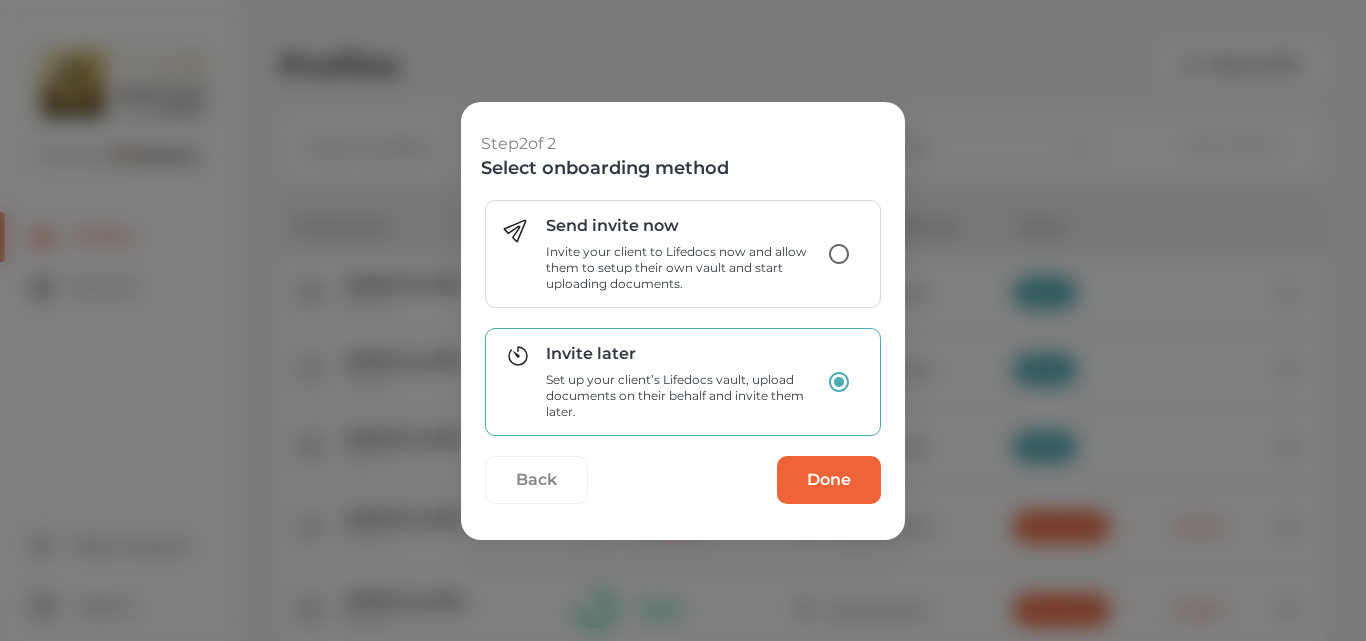 click on "Done" at bounding box center [829, 480] 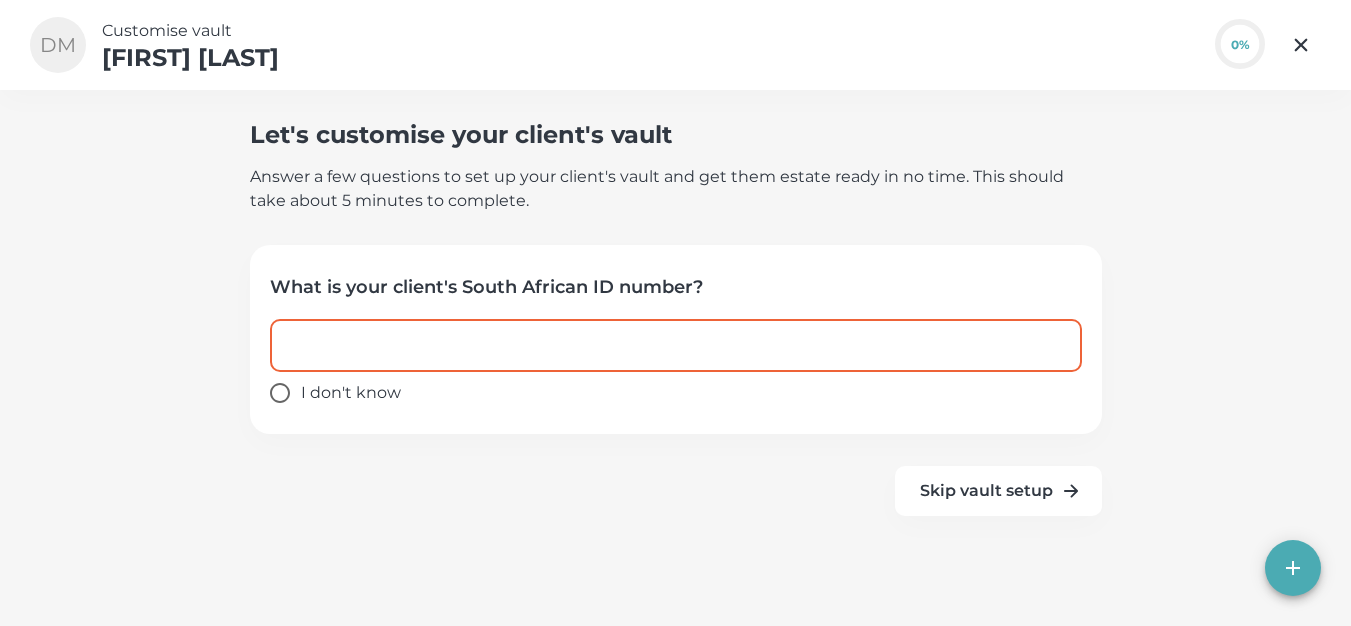 click at bounding box center (676, 345) 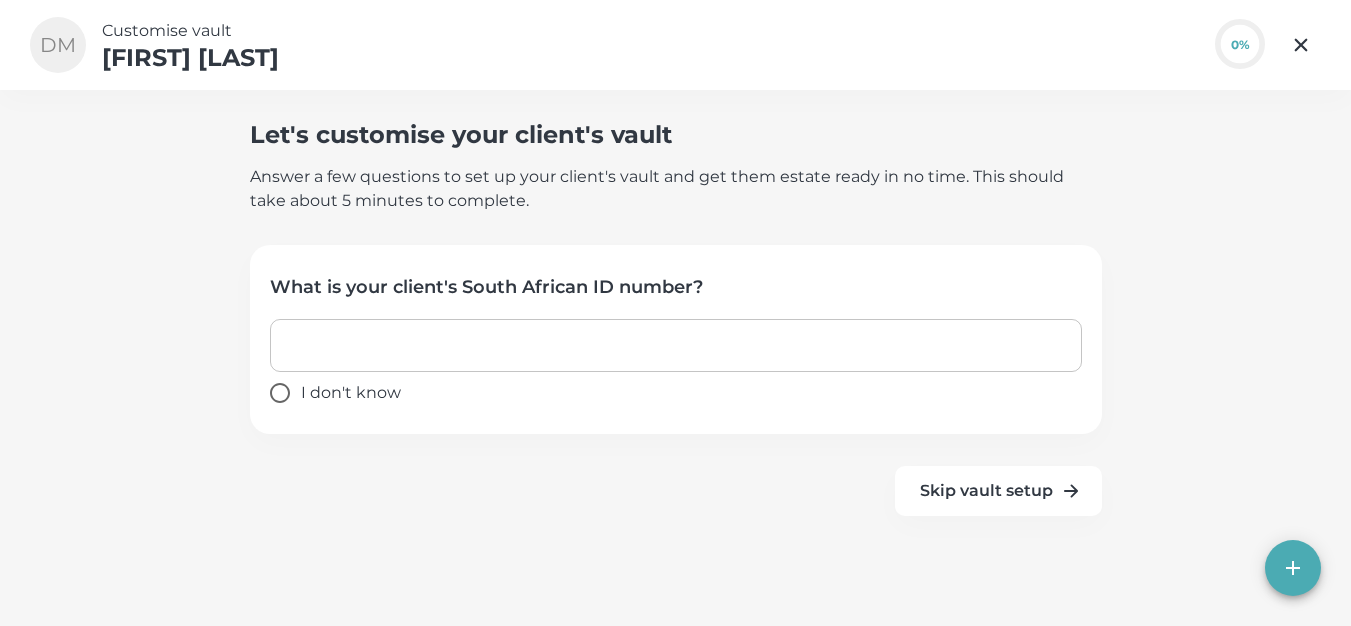 click at bounding box center (676, 345) 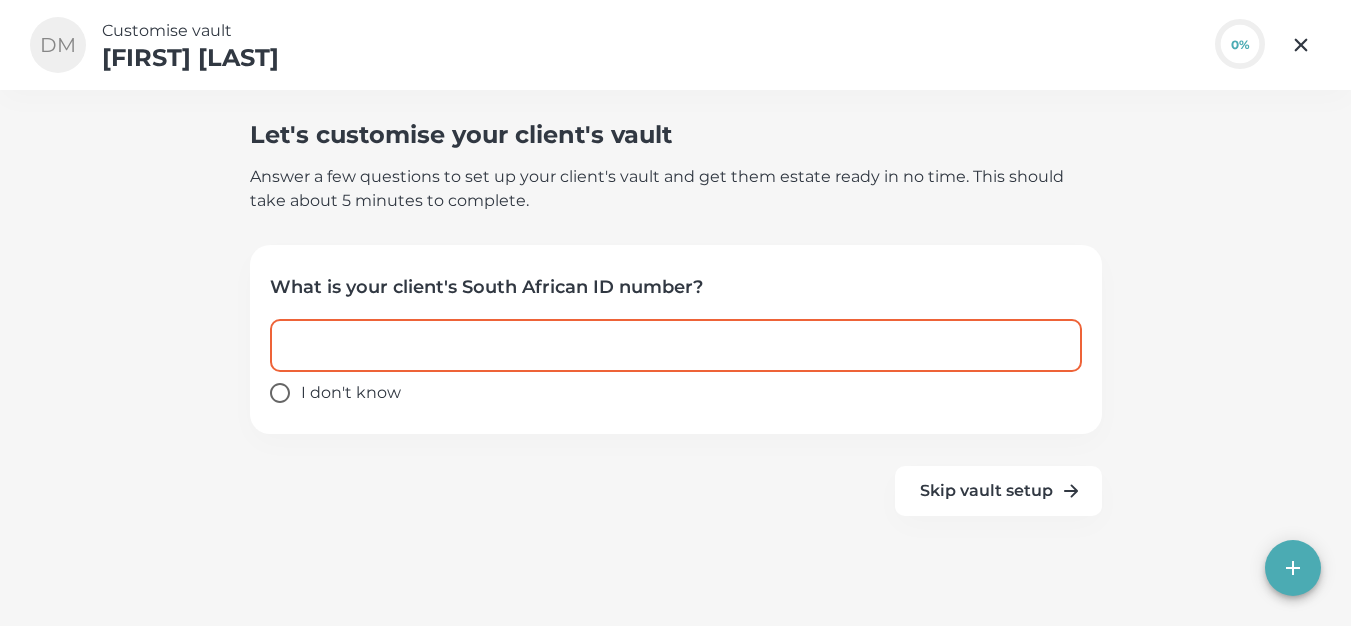 paste on "[ID_NUMBER]" 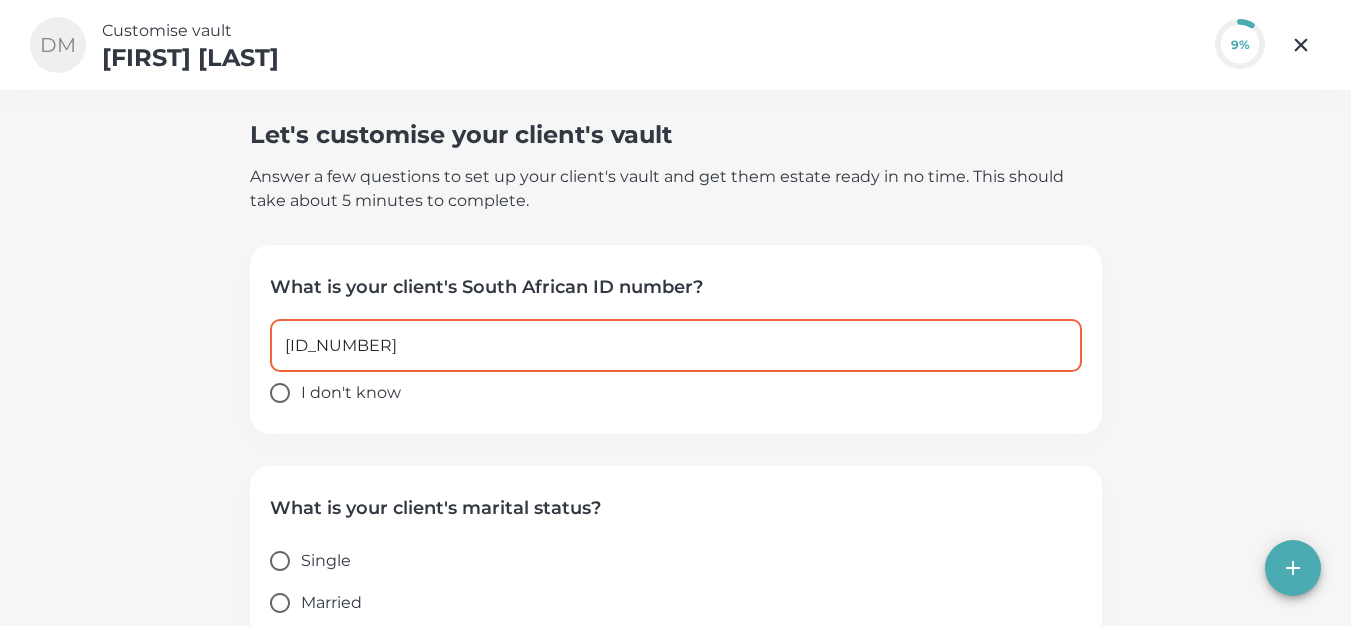 scroll, scrollTop: 186, scrollLeft: 0, axis: vertical 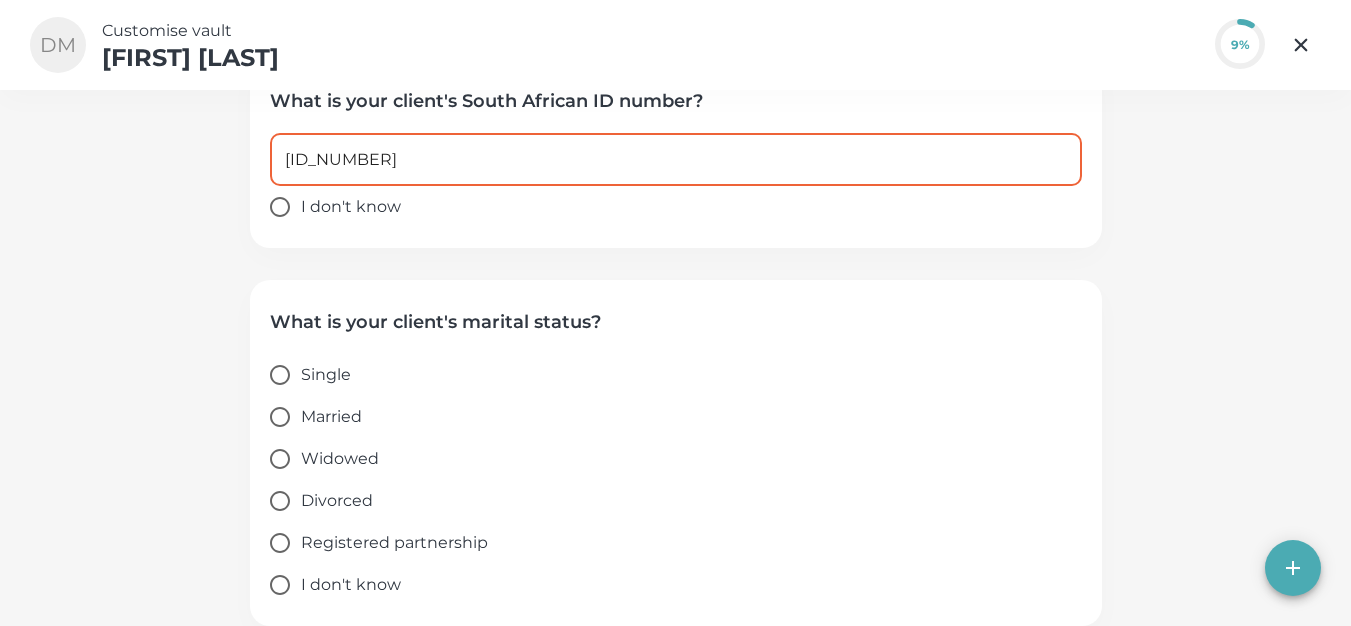 type on "[ID_NUMBER]" 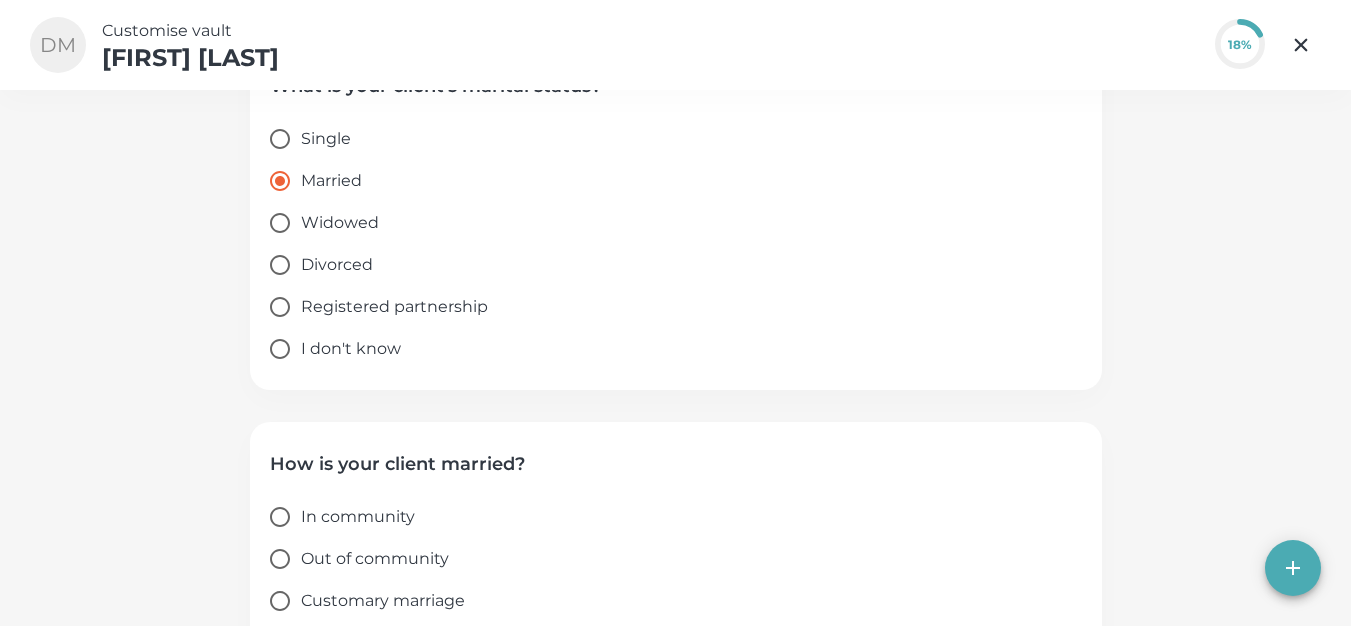 scroll, scrollTop: 522, scrollLeft: 0, axis: vertical 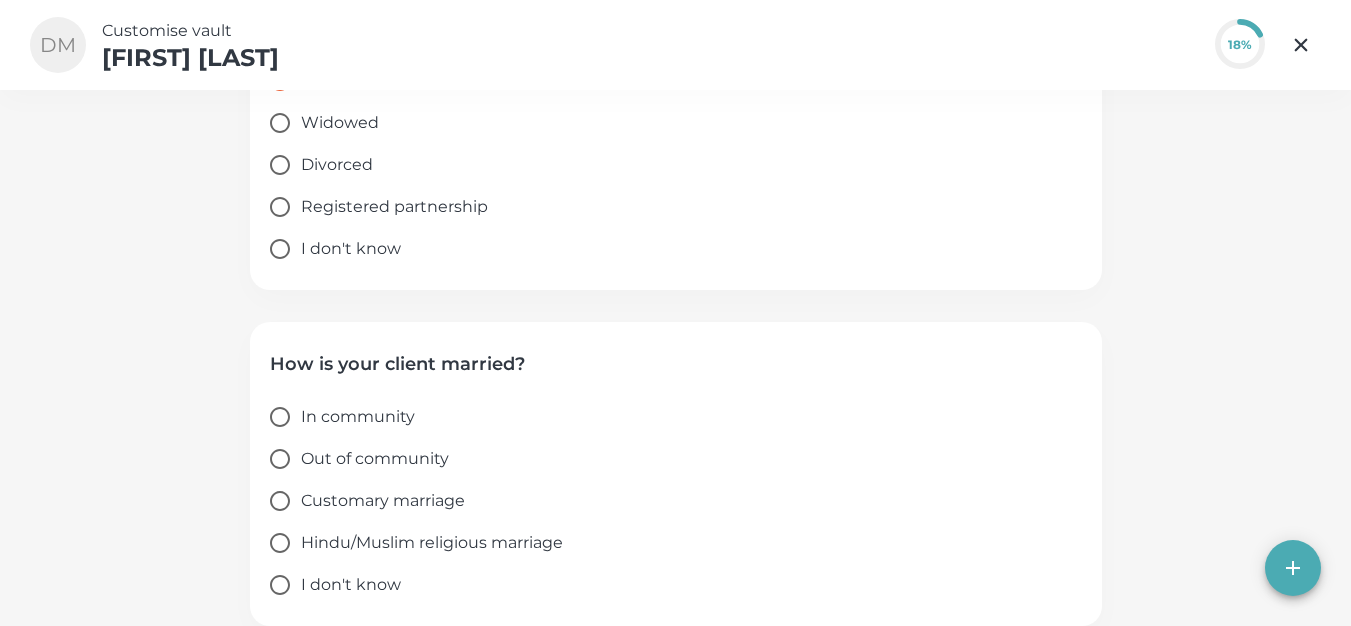 click on "Out of community" at bounding box center (375, 459) 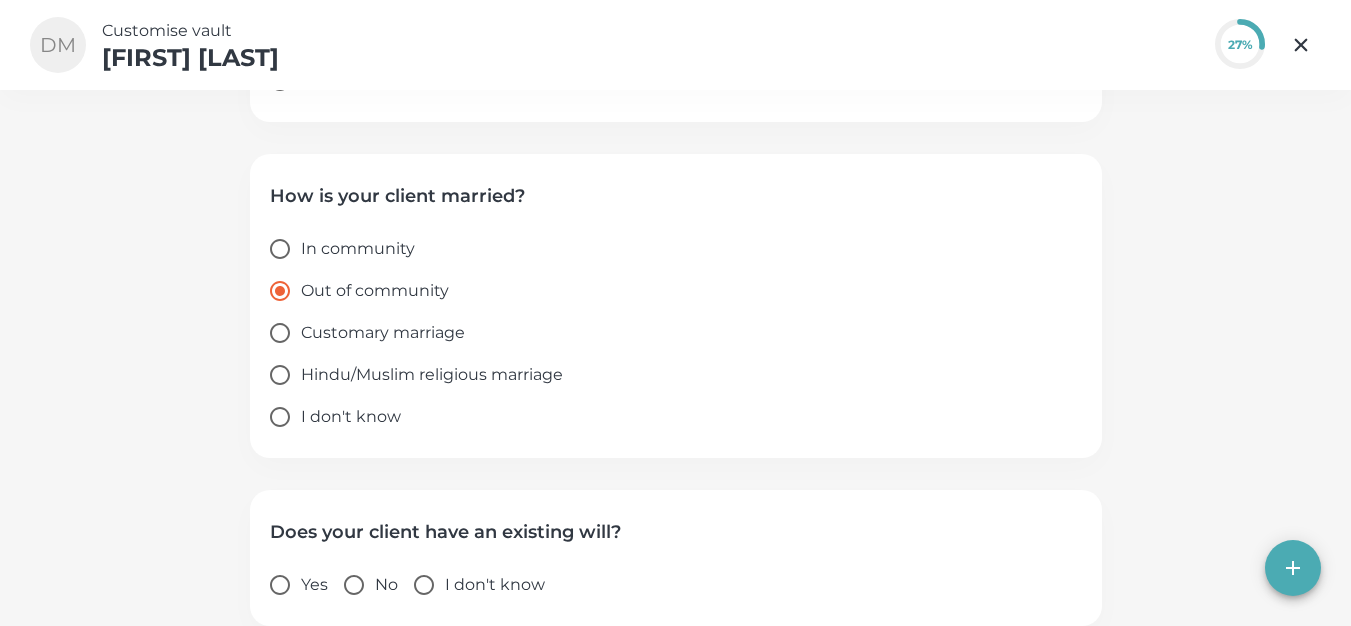 scroll, scrollTop: 754, scrollLeft: 0, axis: vertical 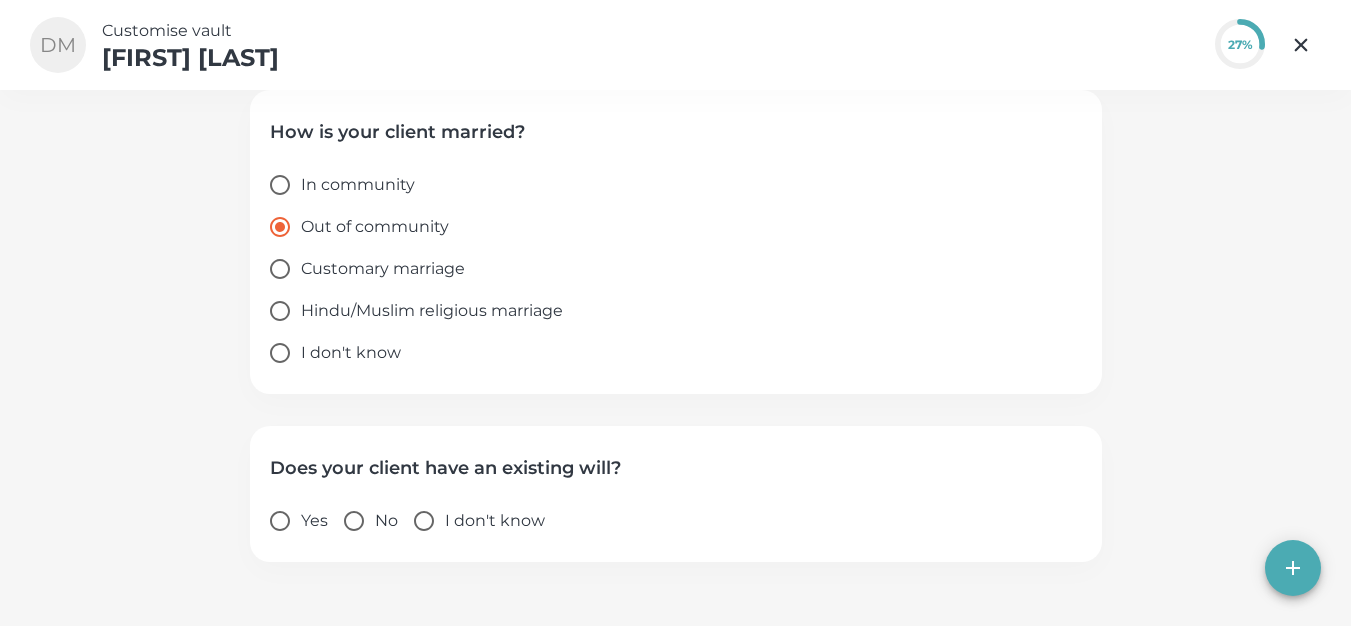 click on "Yes" at bounding box center (280, 521) 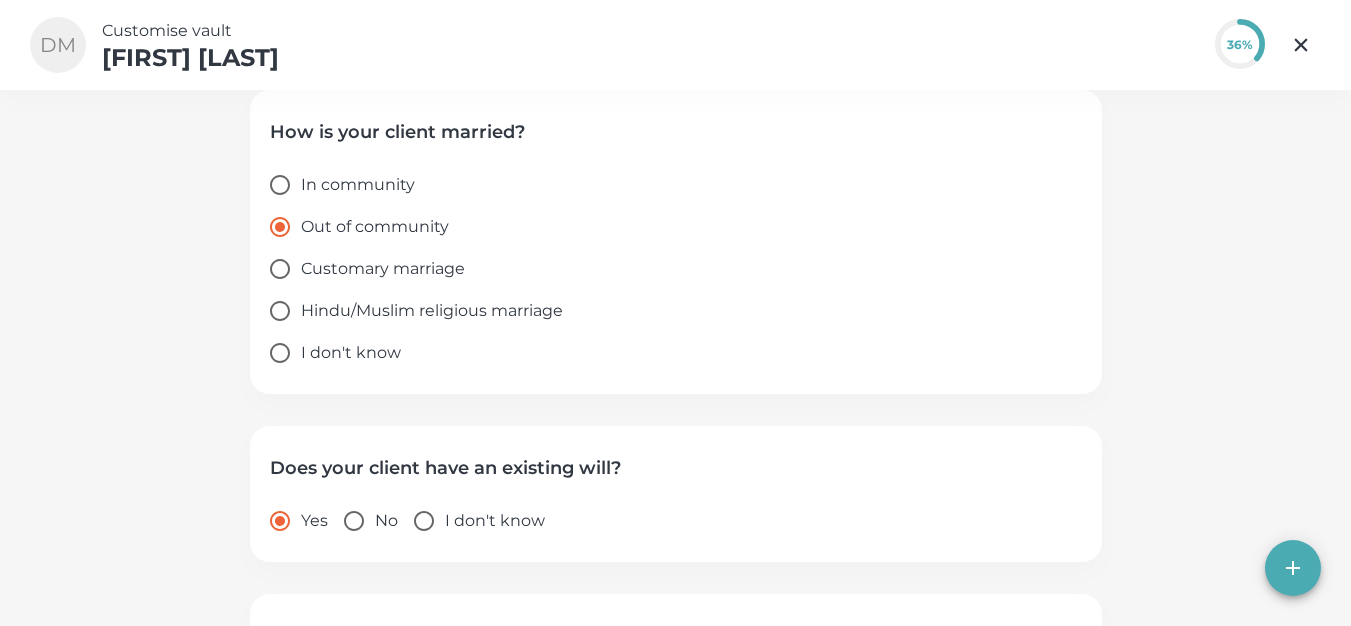 scroll, scrollTop: 942, scrollLeft: 0, axis: vertical 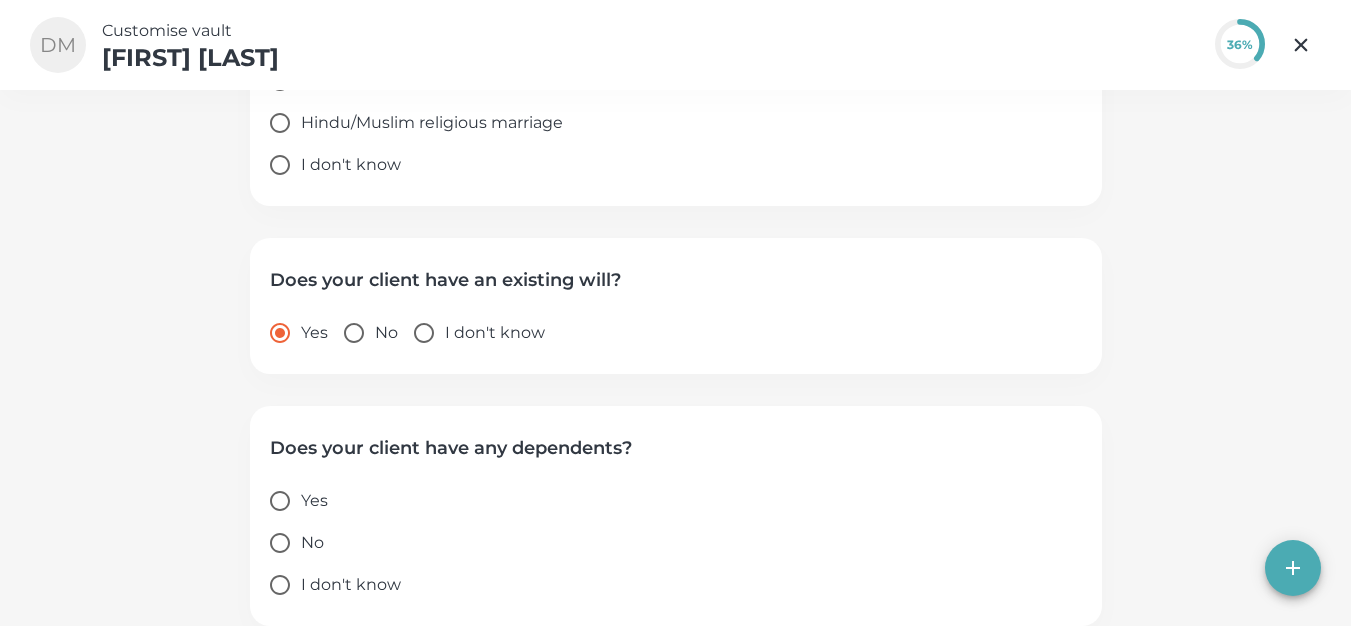 click on "Yes" at bounding box center [280, 501] 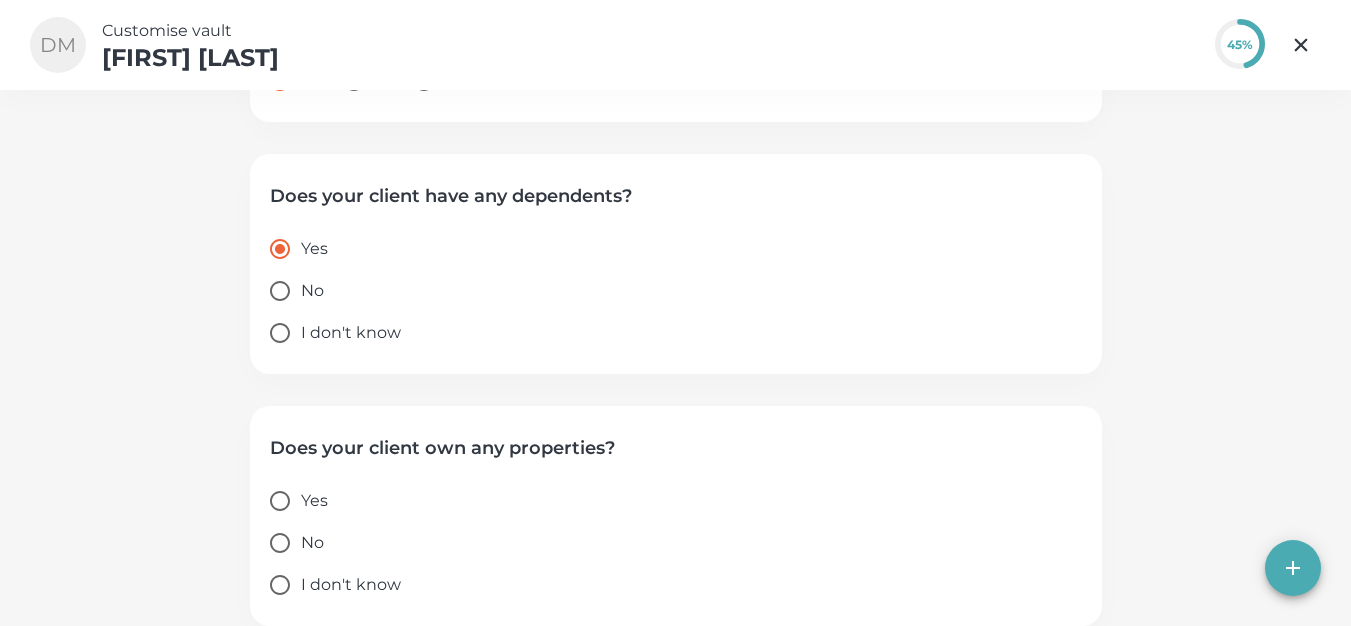 scroll, scrollTop: 1258, scrollLeft: 0, axis: vertical 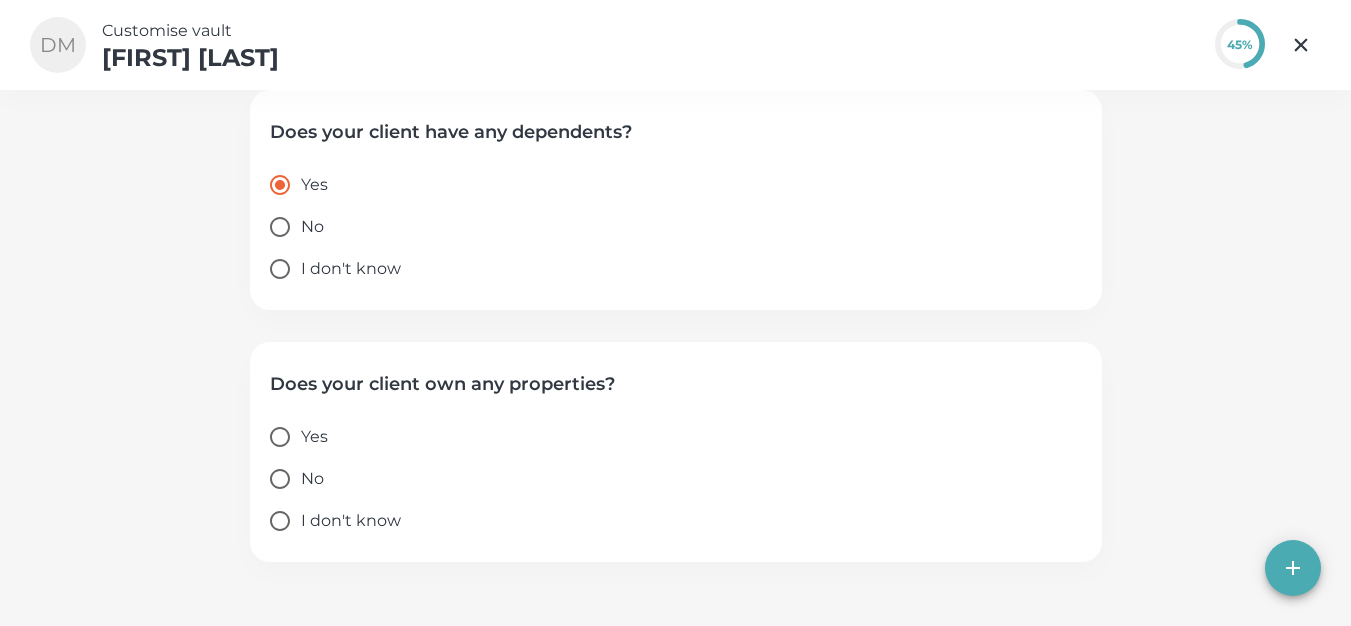 click on "No" at bounding box center (280, 479) 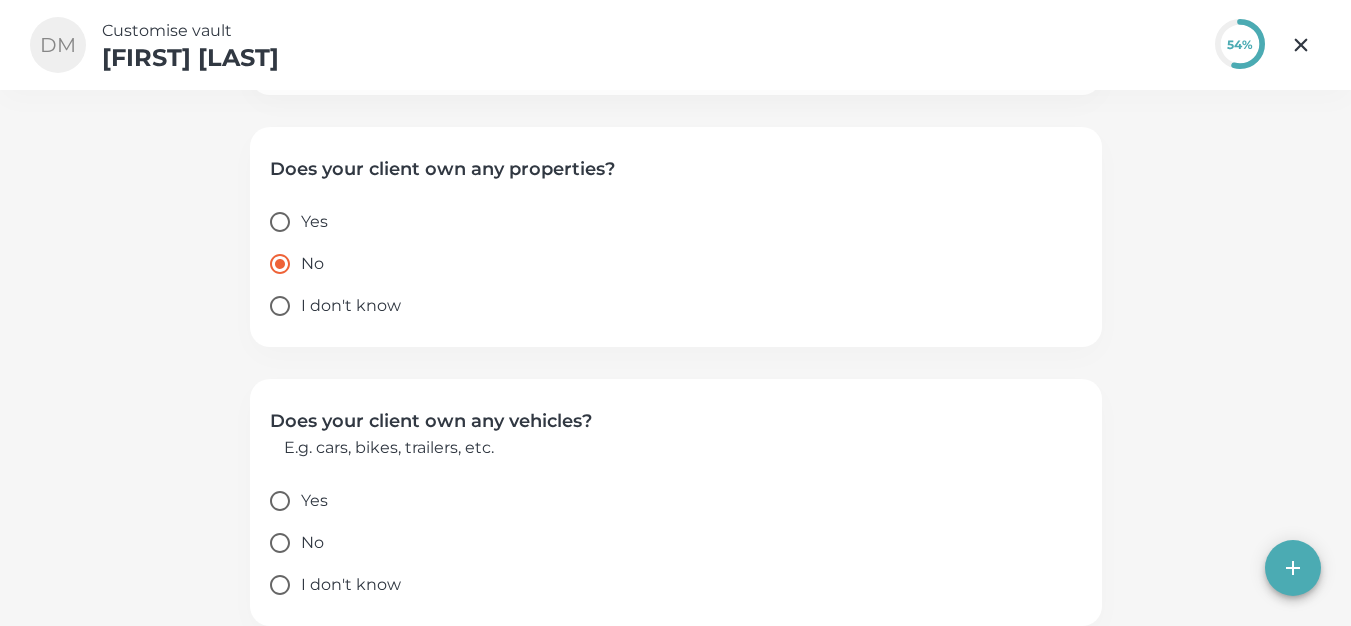 scroll, scrollTop: 1537, scrollLeft: 0, axis: vertical 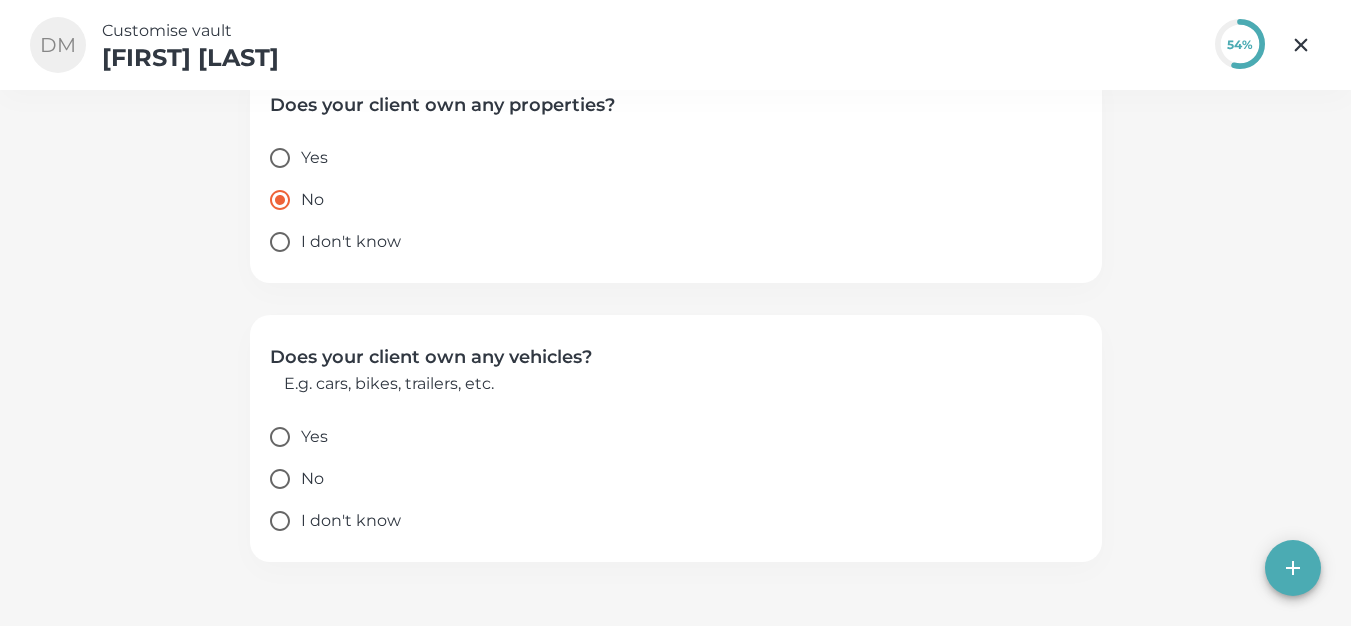 click on "Yes" at bounding box center (314, 437) 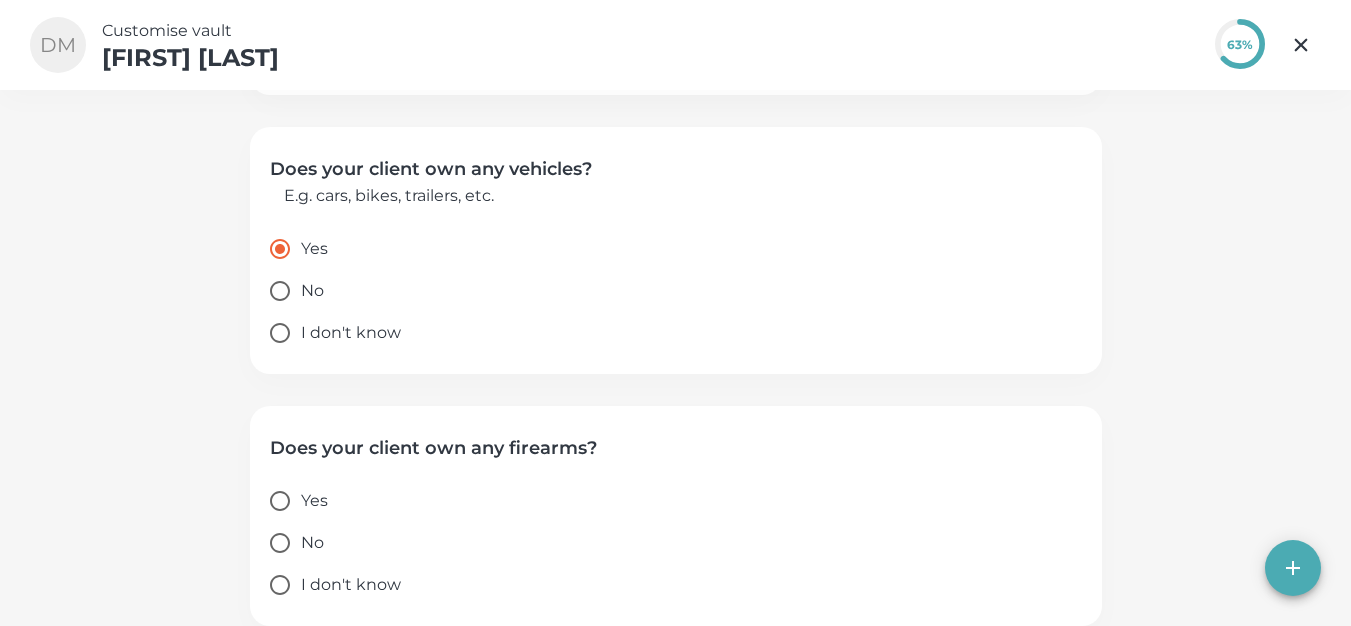 scroll, scrollTop: 1789, scrollLeft: 0, axis: vertical 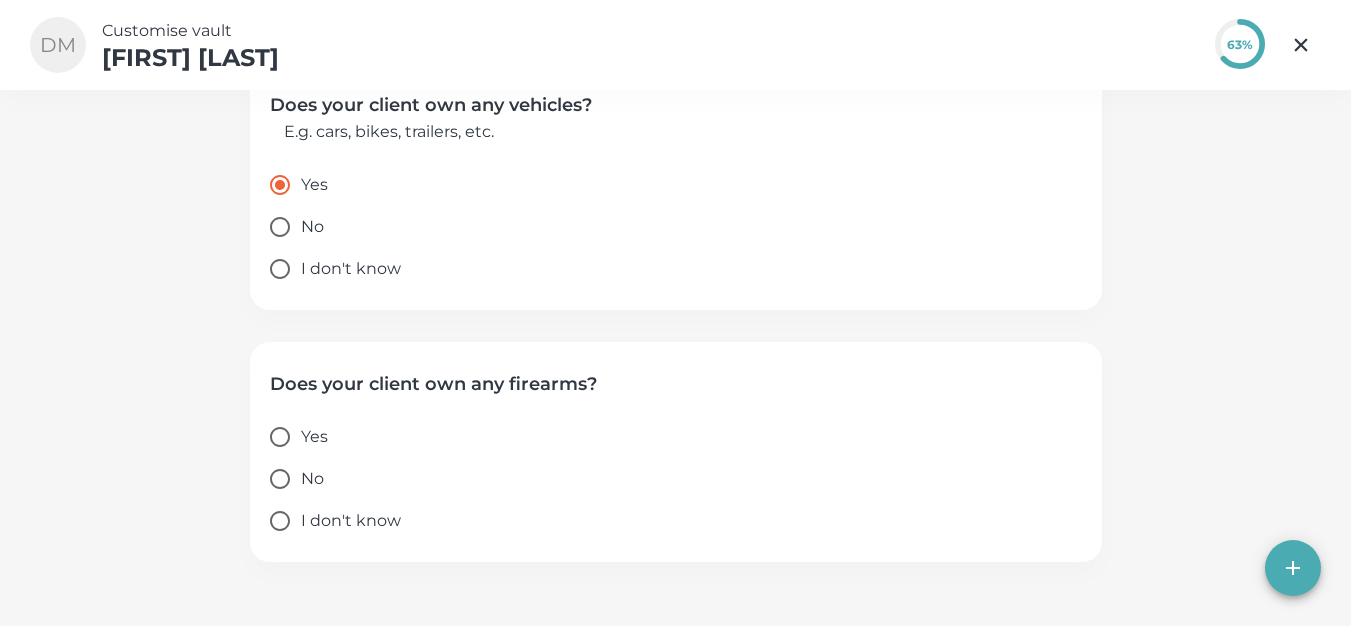 click on "No" at bounding box center (280, 479) 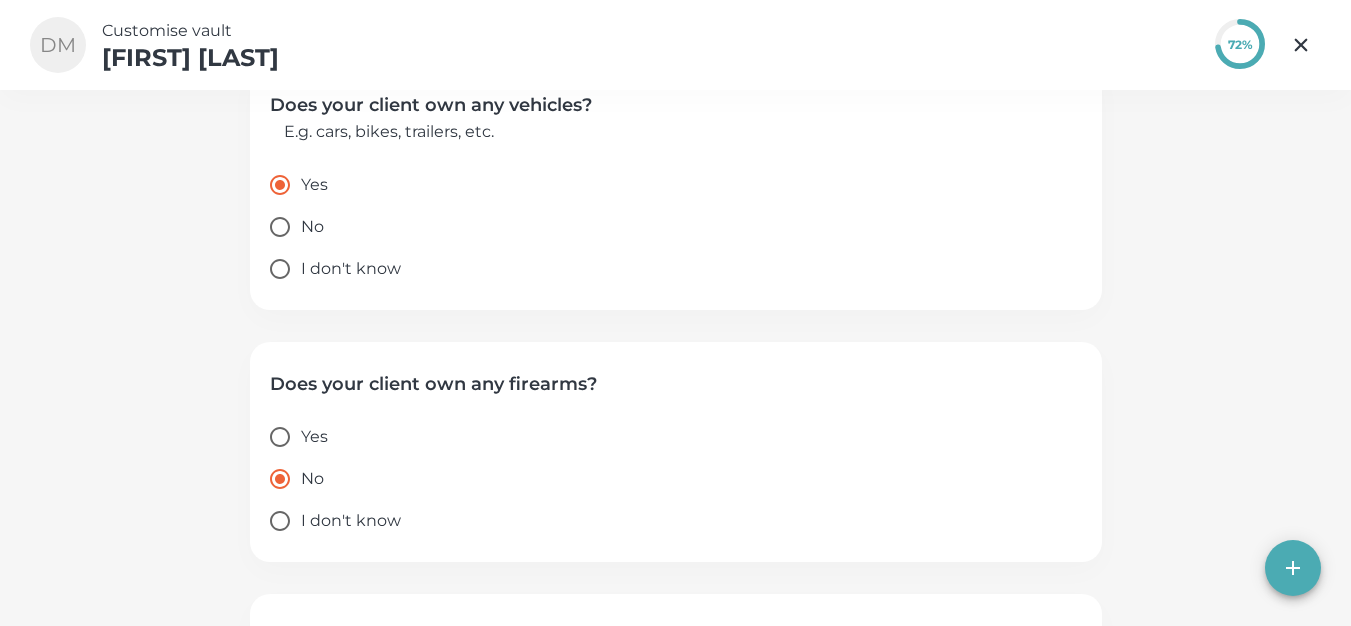 scroll, scrollTop: 1977, scrollLeft: 0, axis: vertical 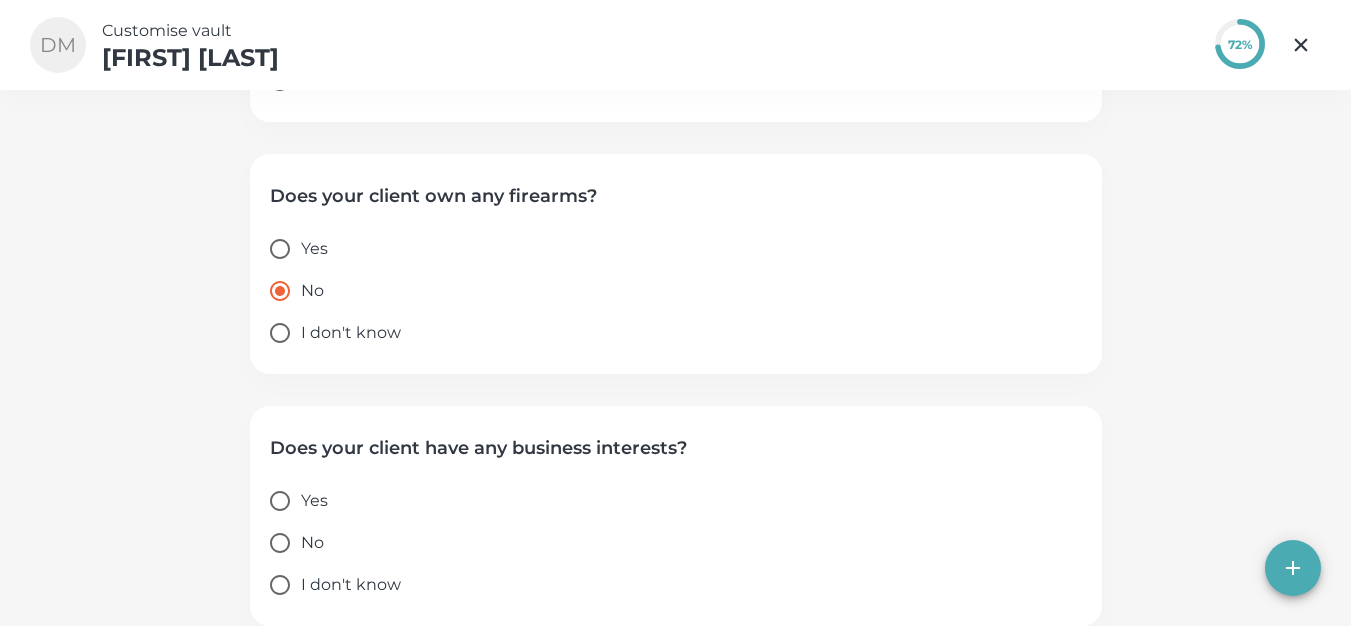 click on "Yes" at bounding box center (280, 501) 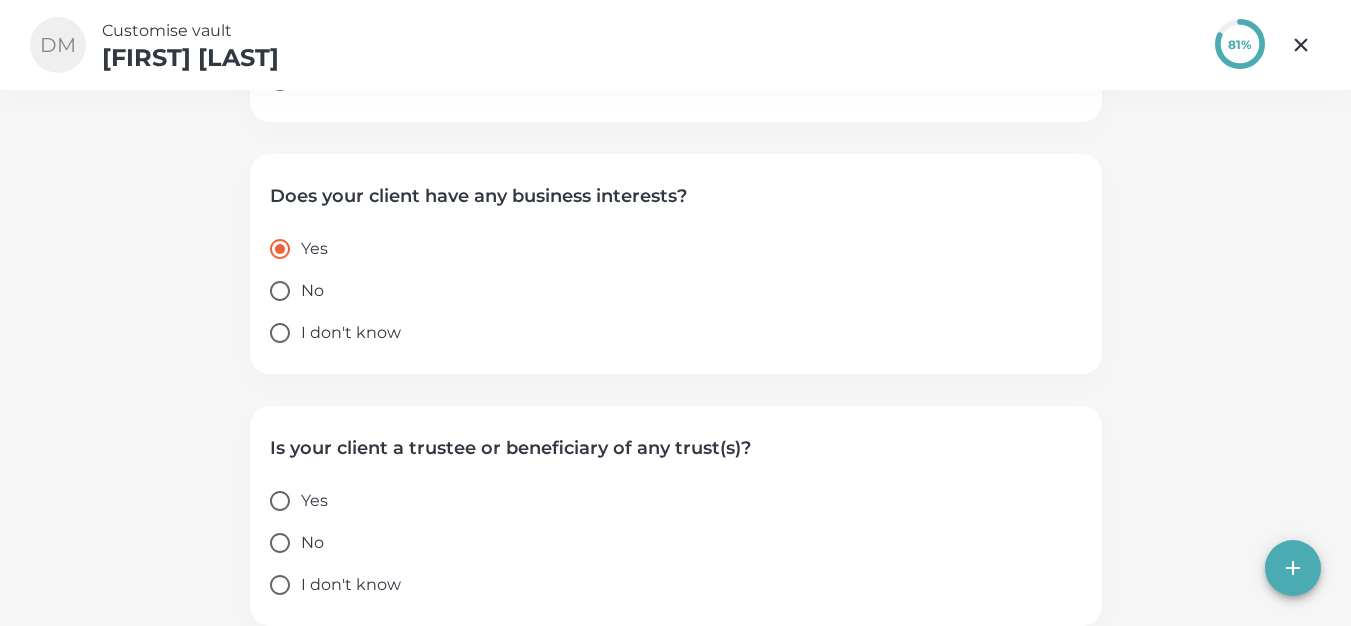 scroll, scrollTop: 2293, scrollLeft: 0, axis: vertical 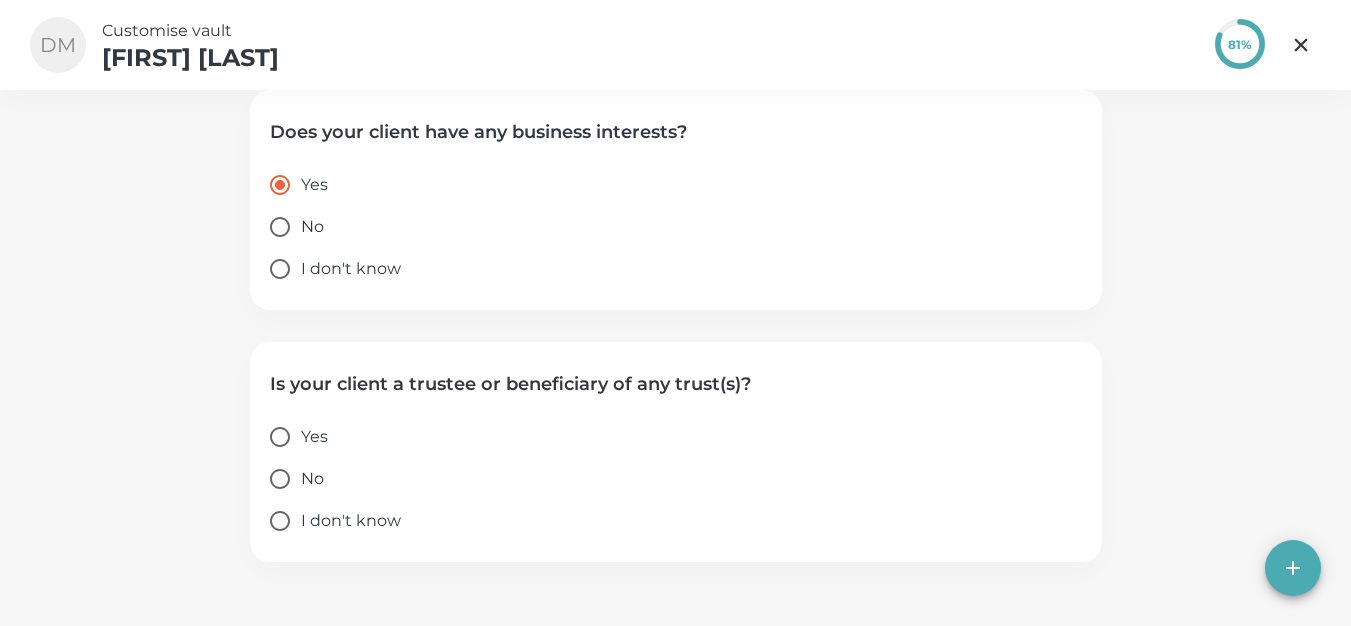 click on "No" at bounding box center [280, 479] 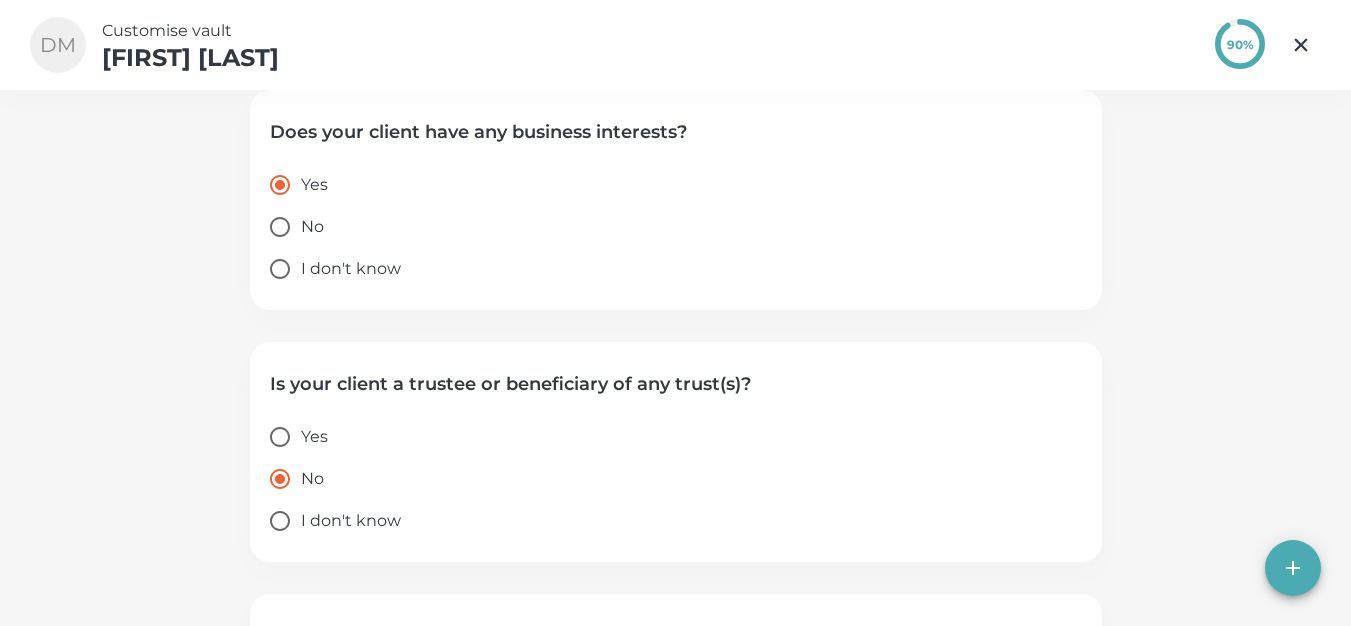 scroll, scrollTop: 2481, scrollLeft: 0, axis: vertical 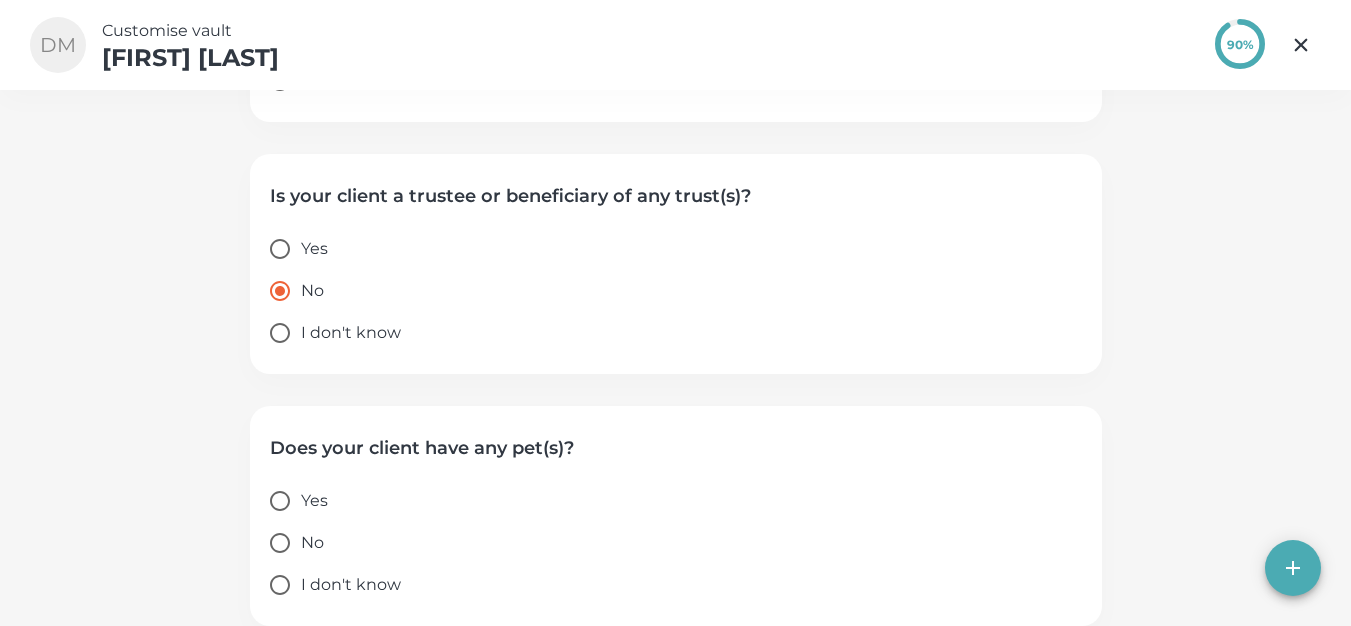click on "Yes" at bounding box center [280, 501] 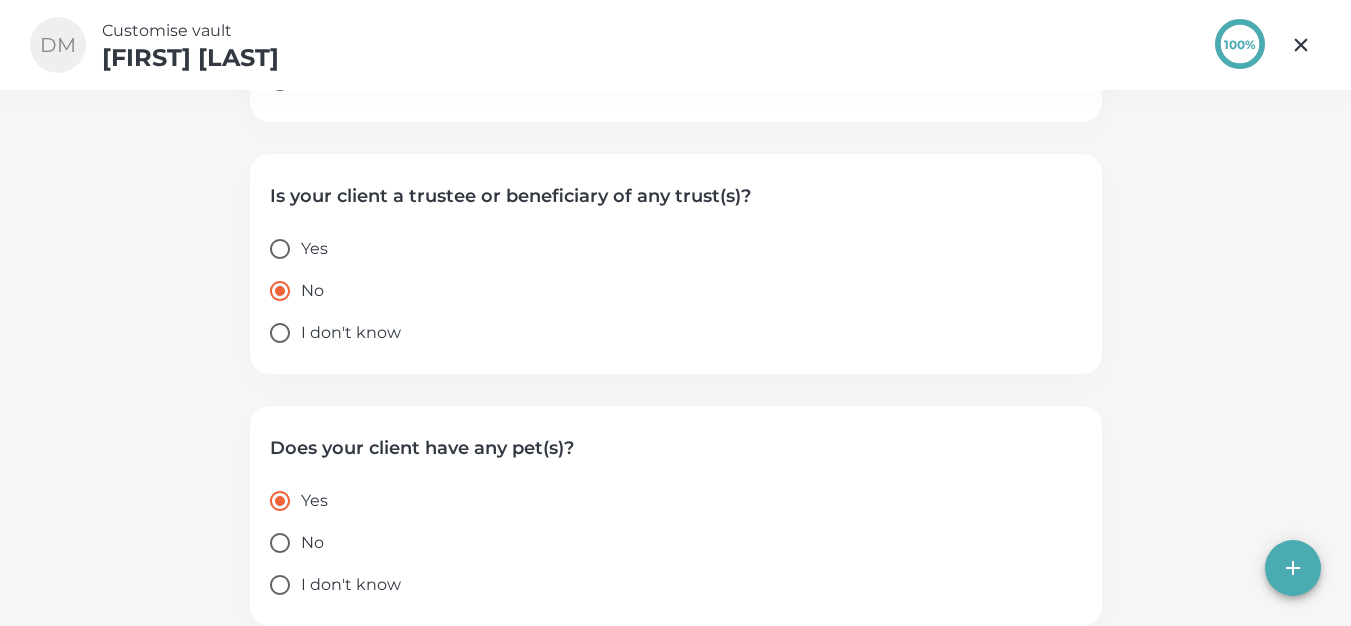 scroll, scrollTop: 2591, scrollLeft: 0, axis: vertical 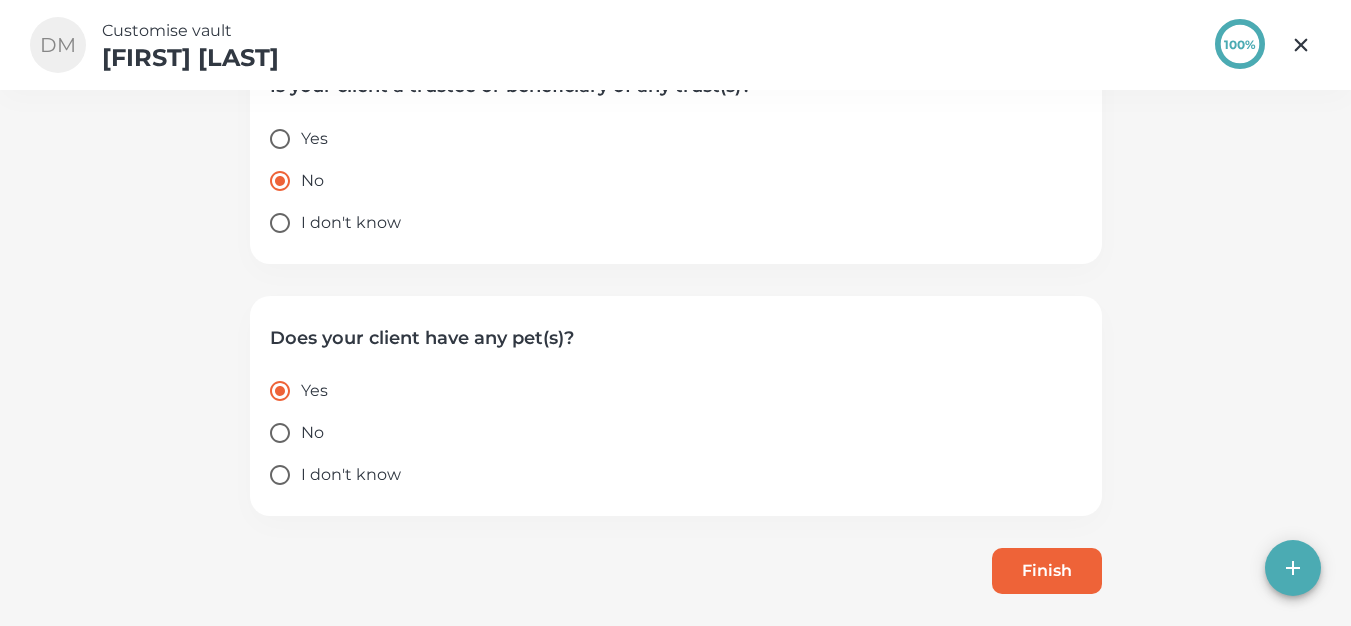 click on "Finish" at bounding box center [1047, 571] 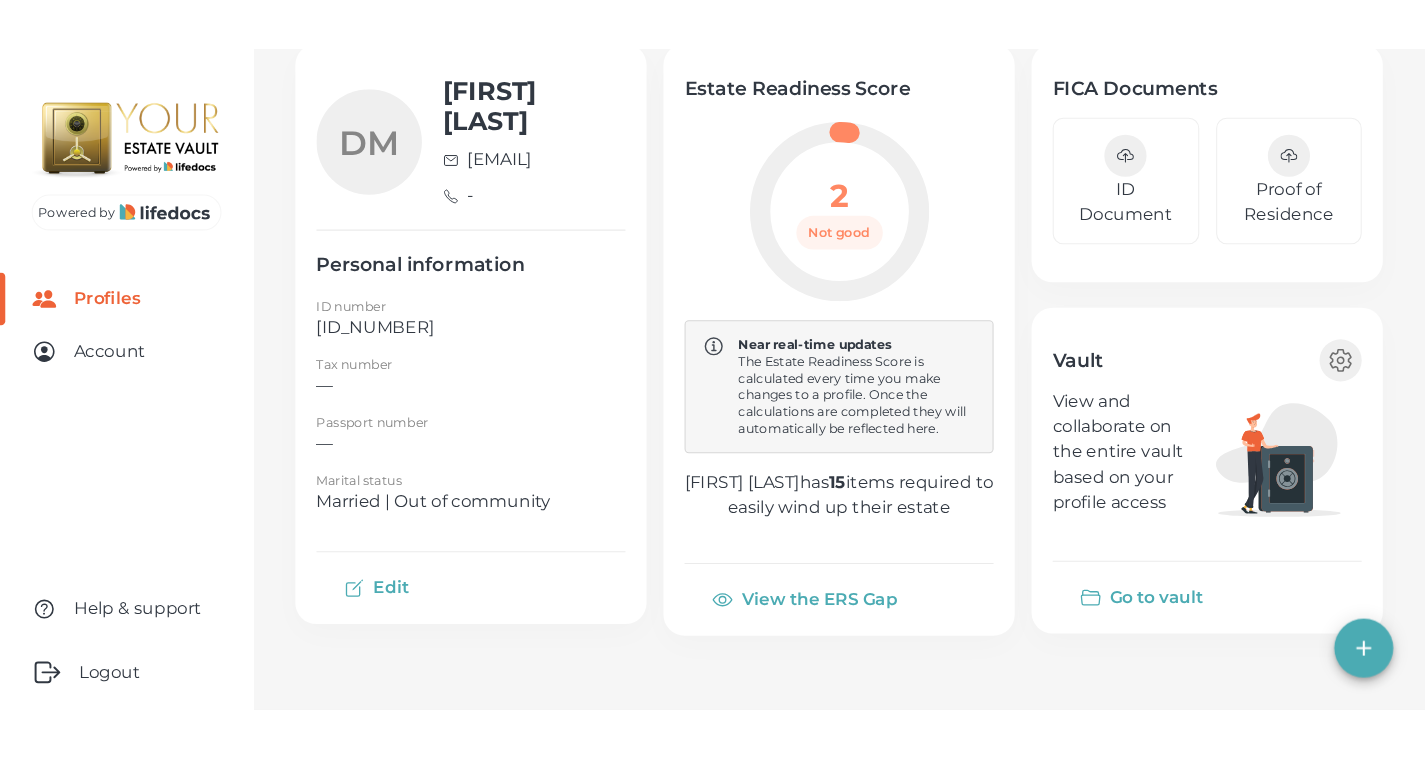 scroll, scrollTop: 162, scrollLeft: 0, axis: vertical 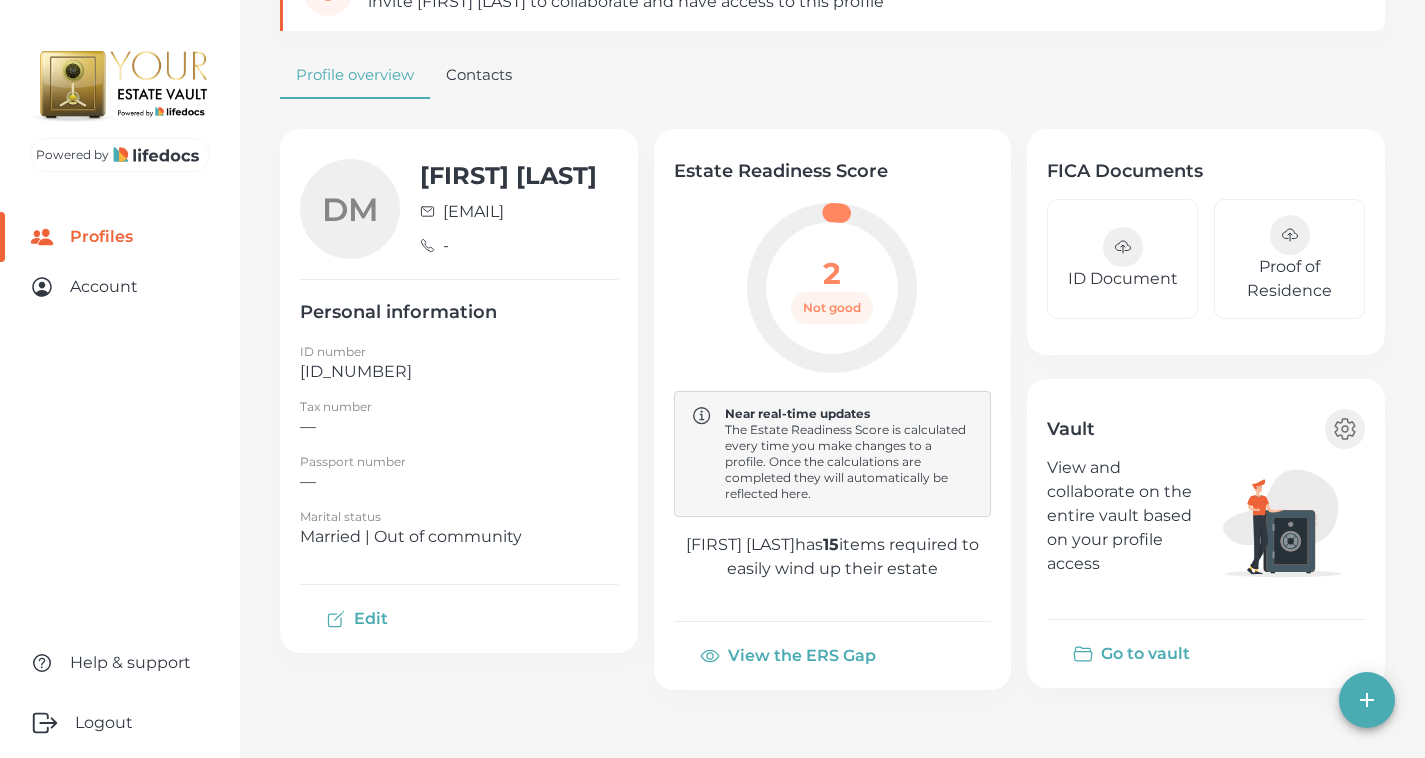 click on "ID Document" at bounding box center (1122, 259) 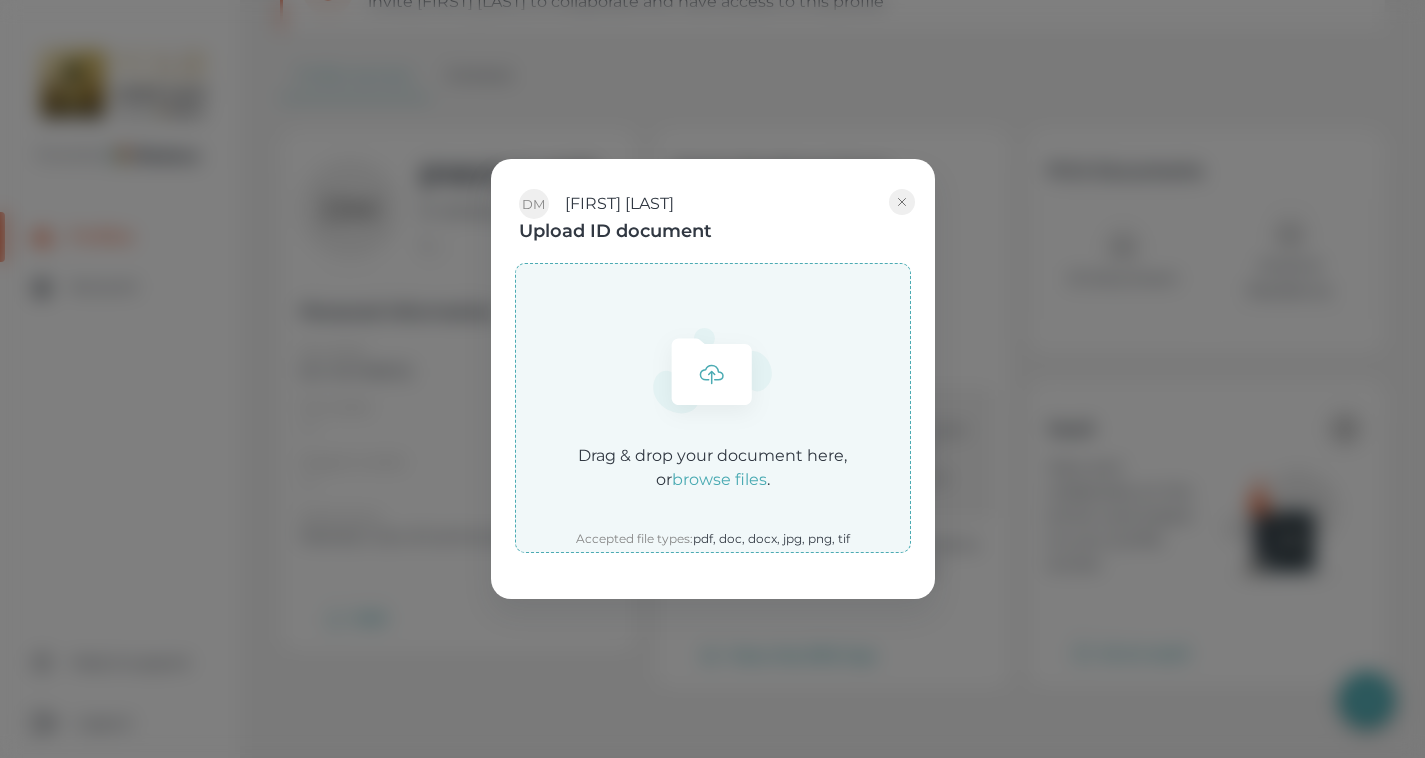scroll, scrollTop: 147, scrollLeft: 0, axis: vertical 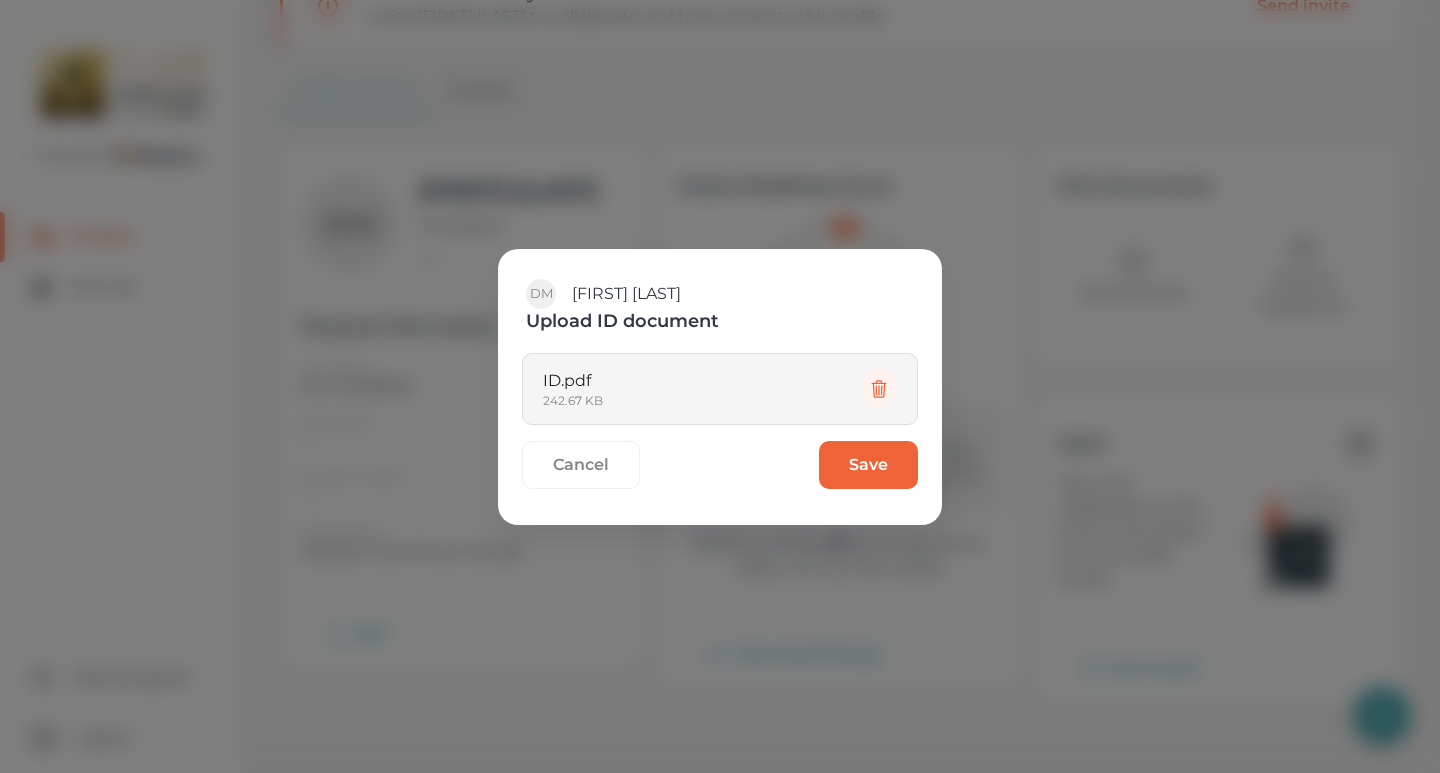 click on "Save" at bounding box center [868, 465] 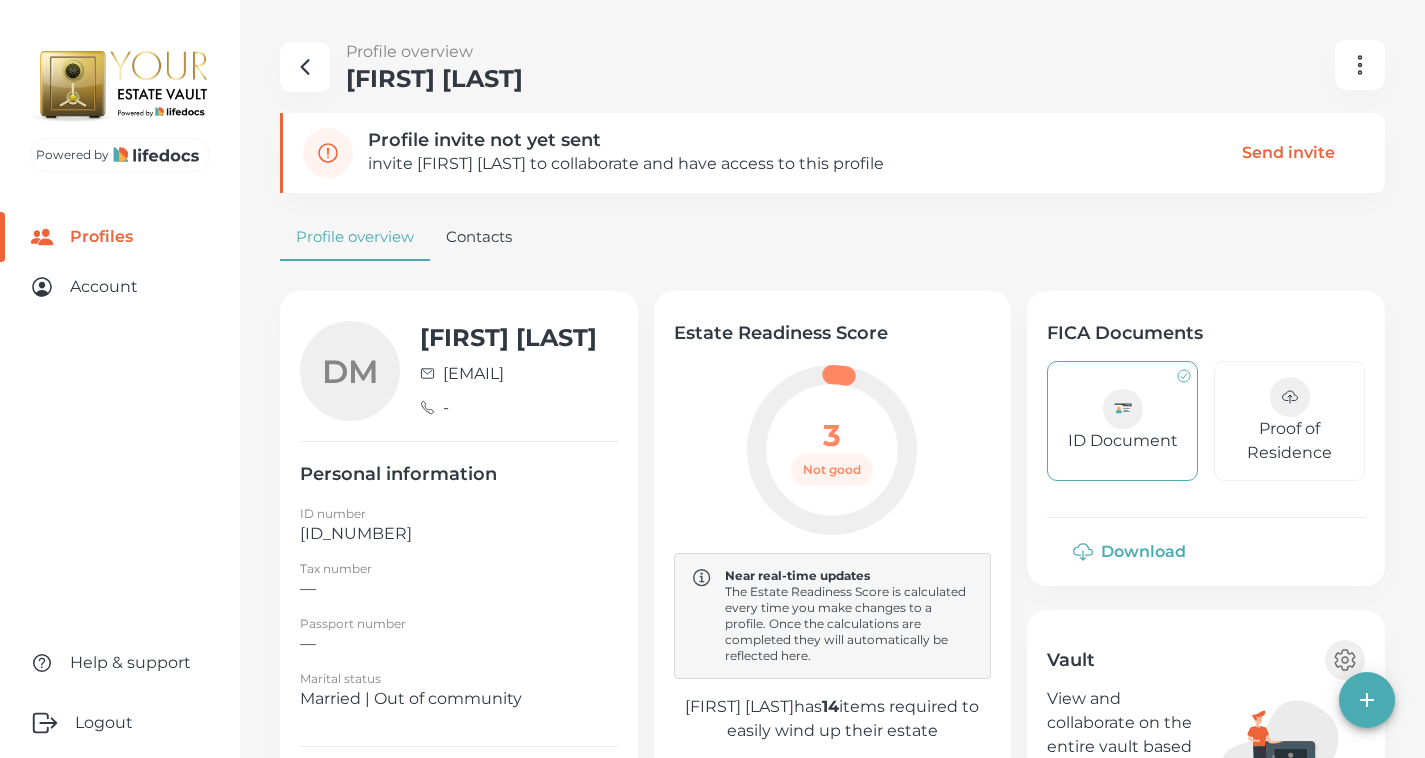 scroll, scrollTop: 200, scrollLeft: 0, axis: vertical 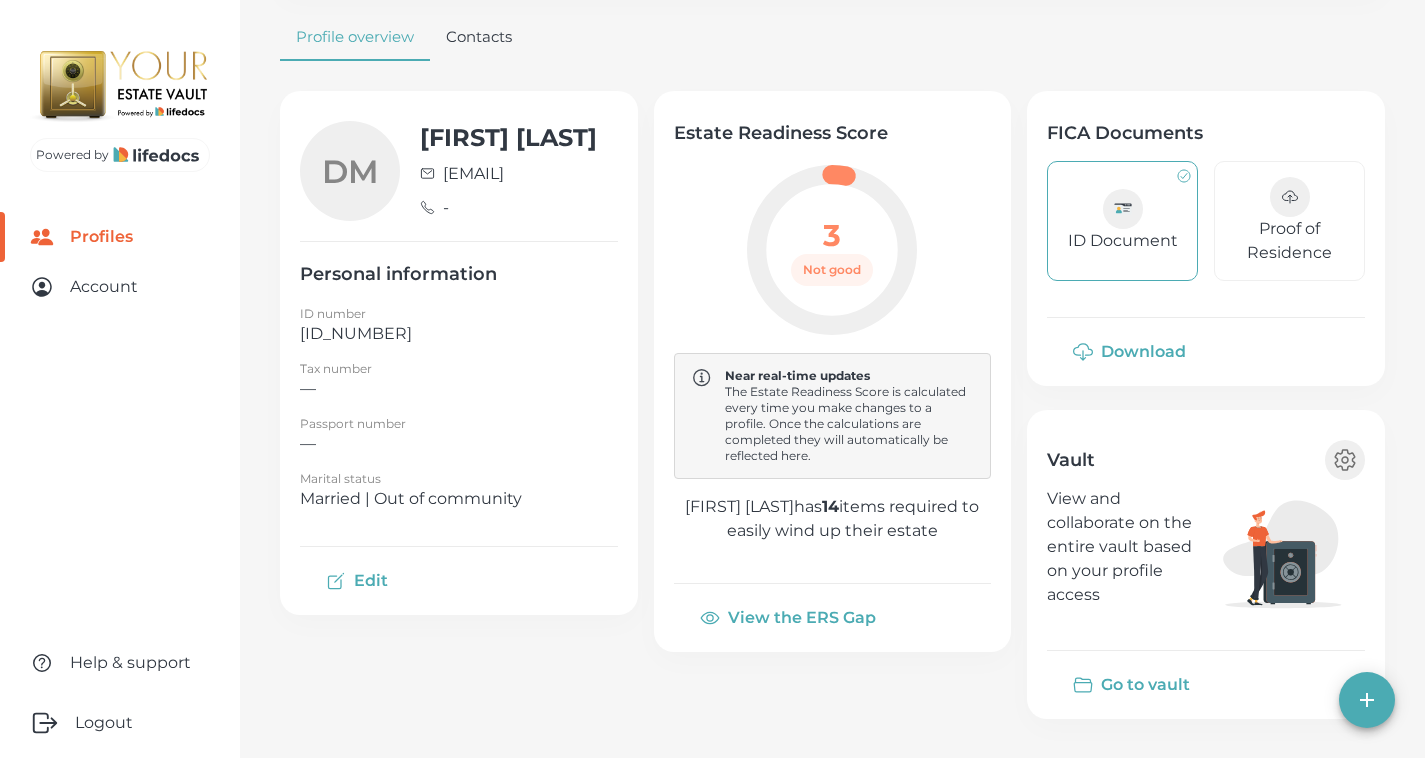 click on "Go to vault" at bounding box center [1133, 685] 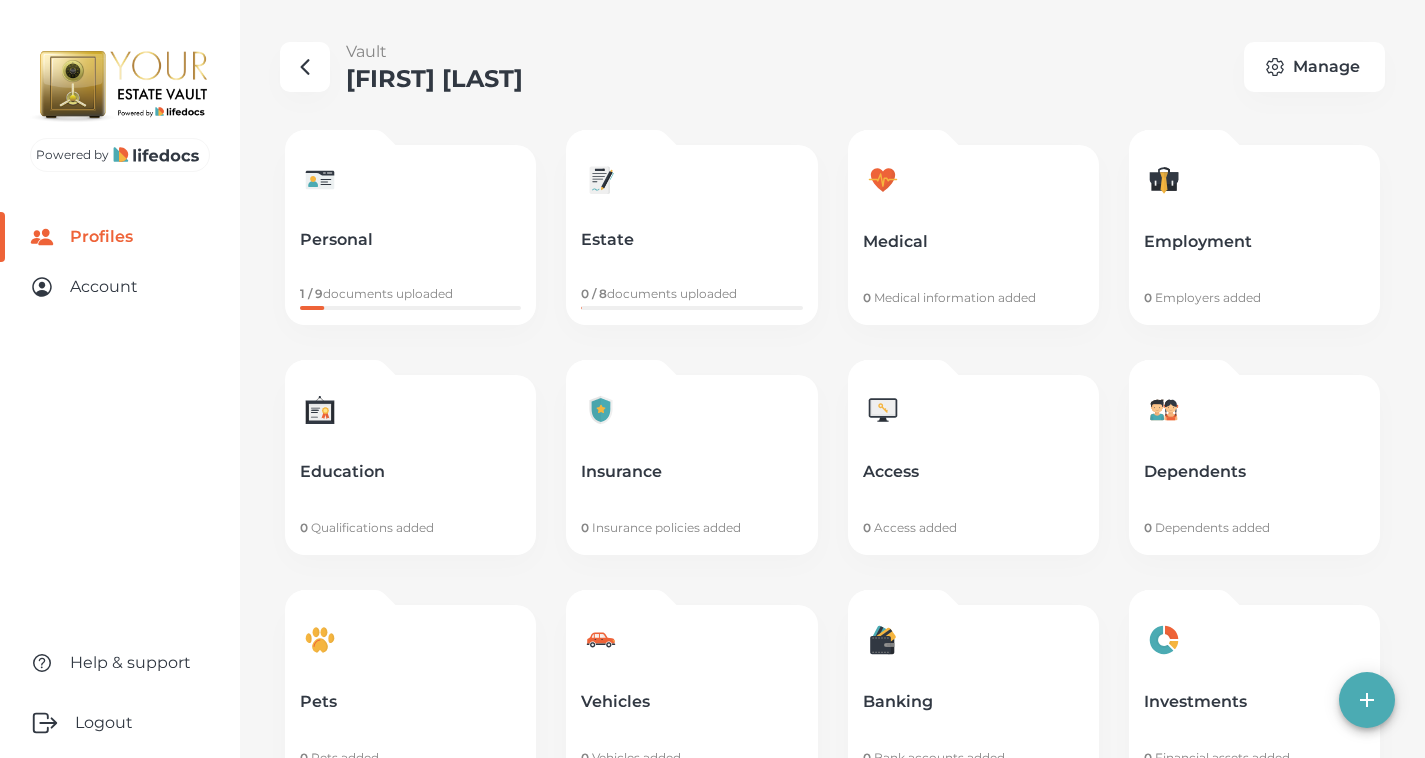 click at bounding box center (320, 181) 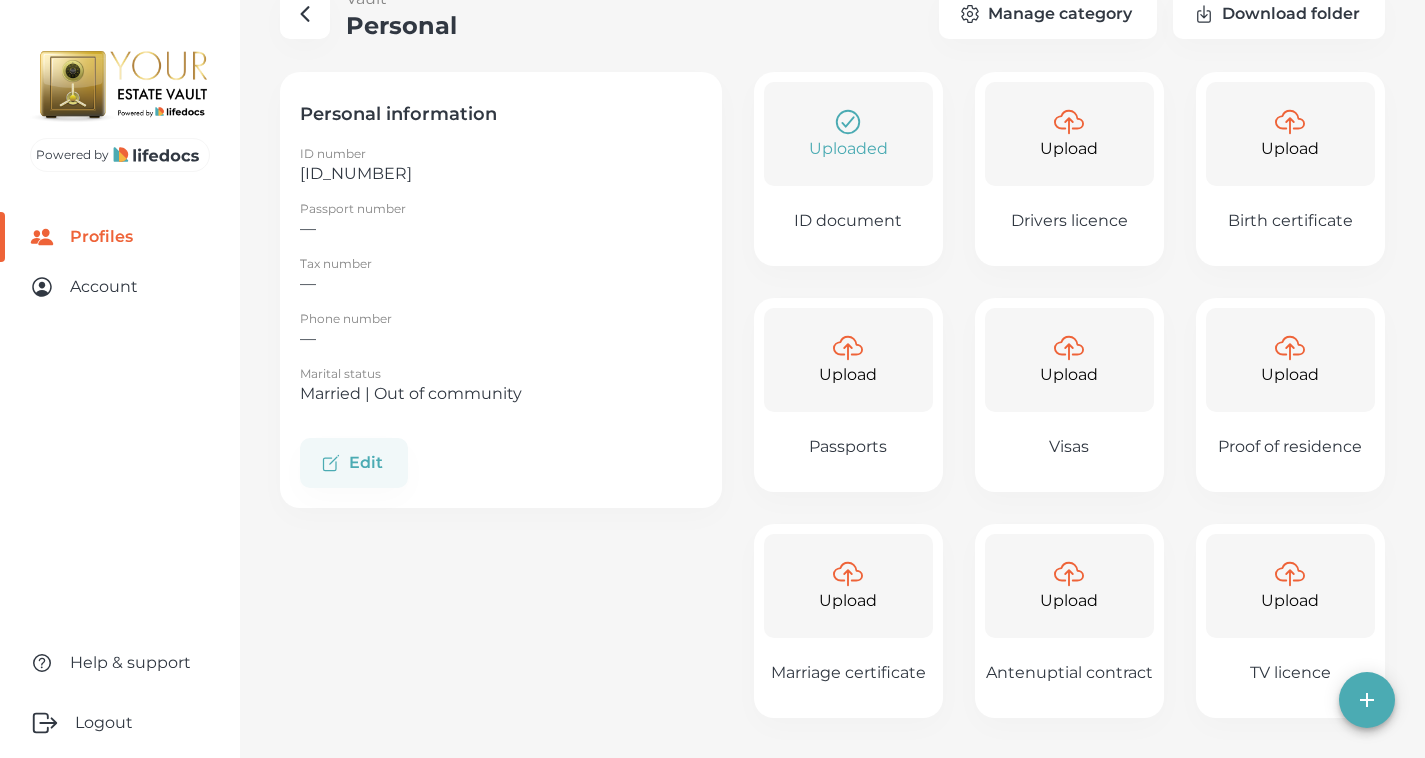 click on "Upload" at bounding box center (848, 601) 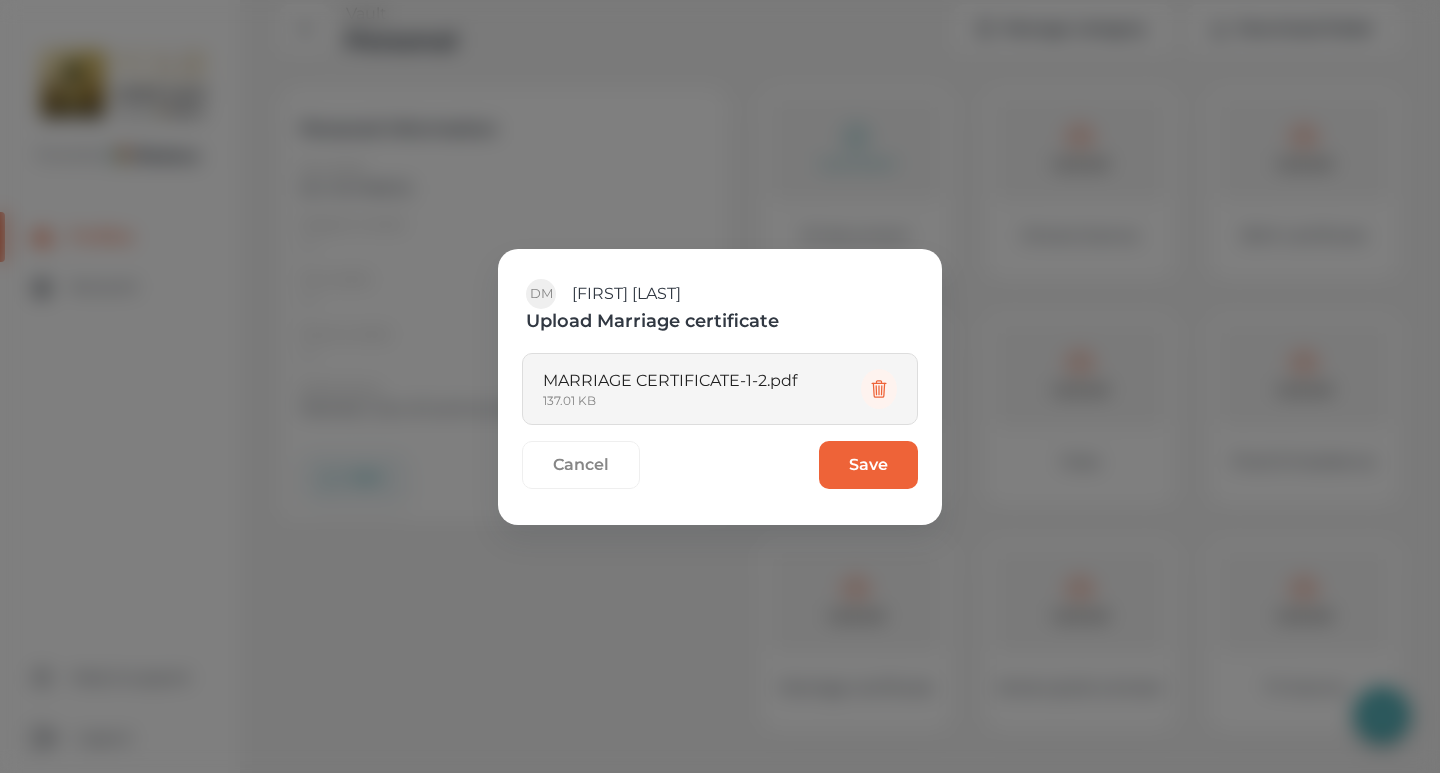click on "Save" at bounding box center (868, 465) 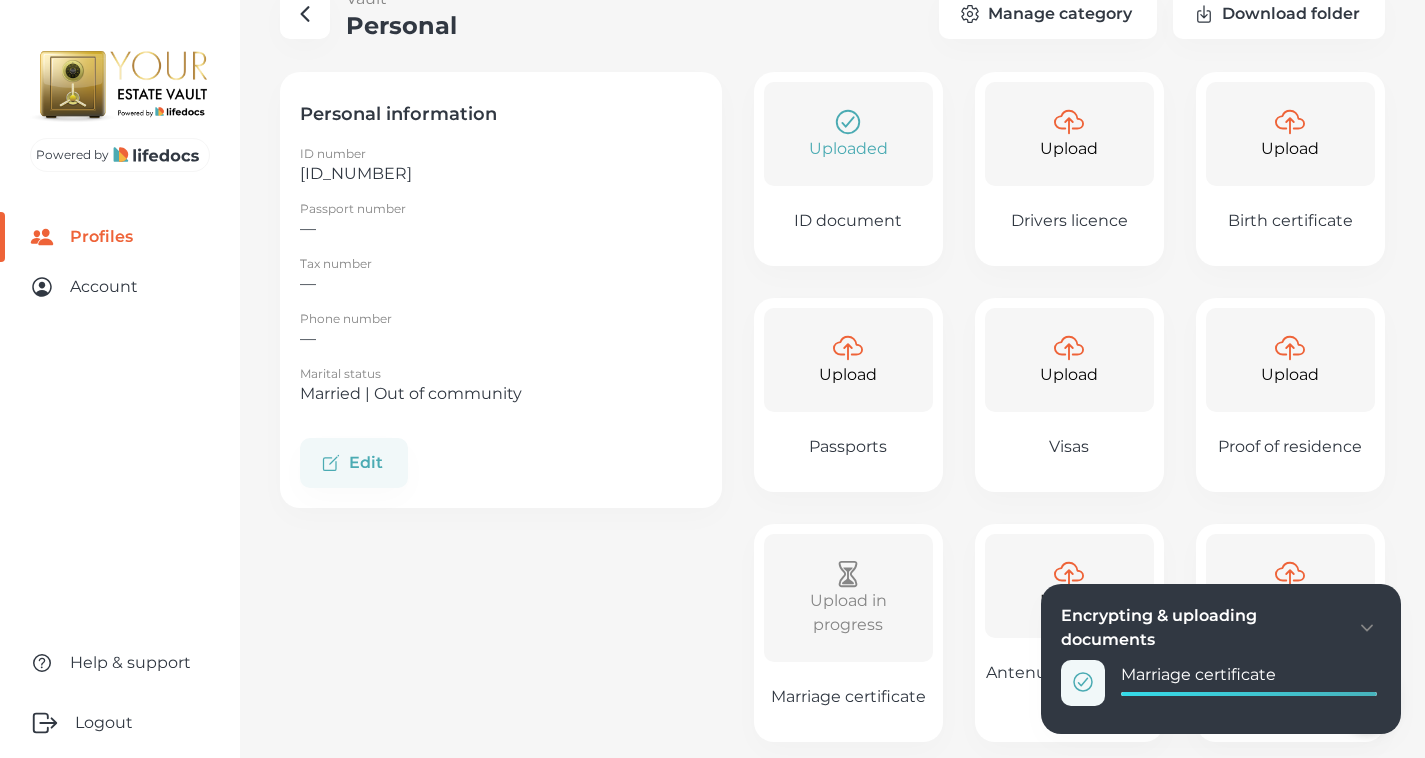 scroll, scrollTop: 0, scrollLeft: 0, axis: both 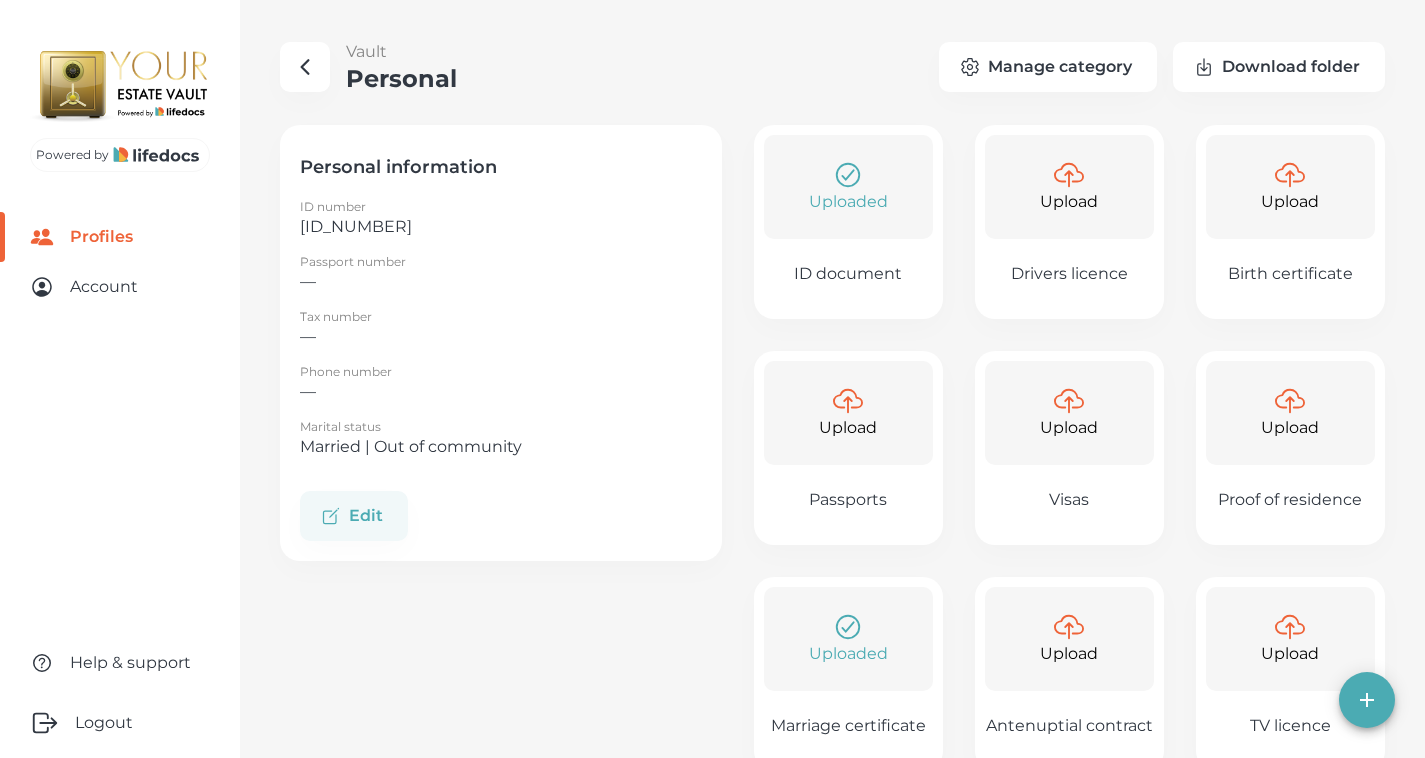 click 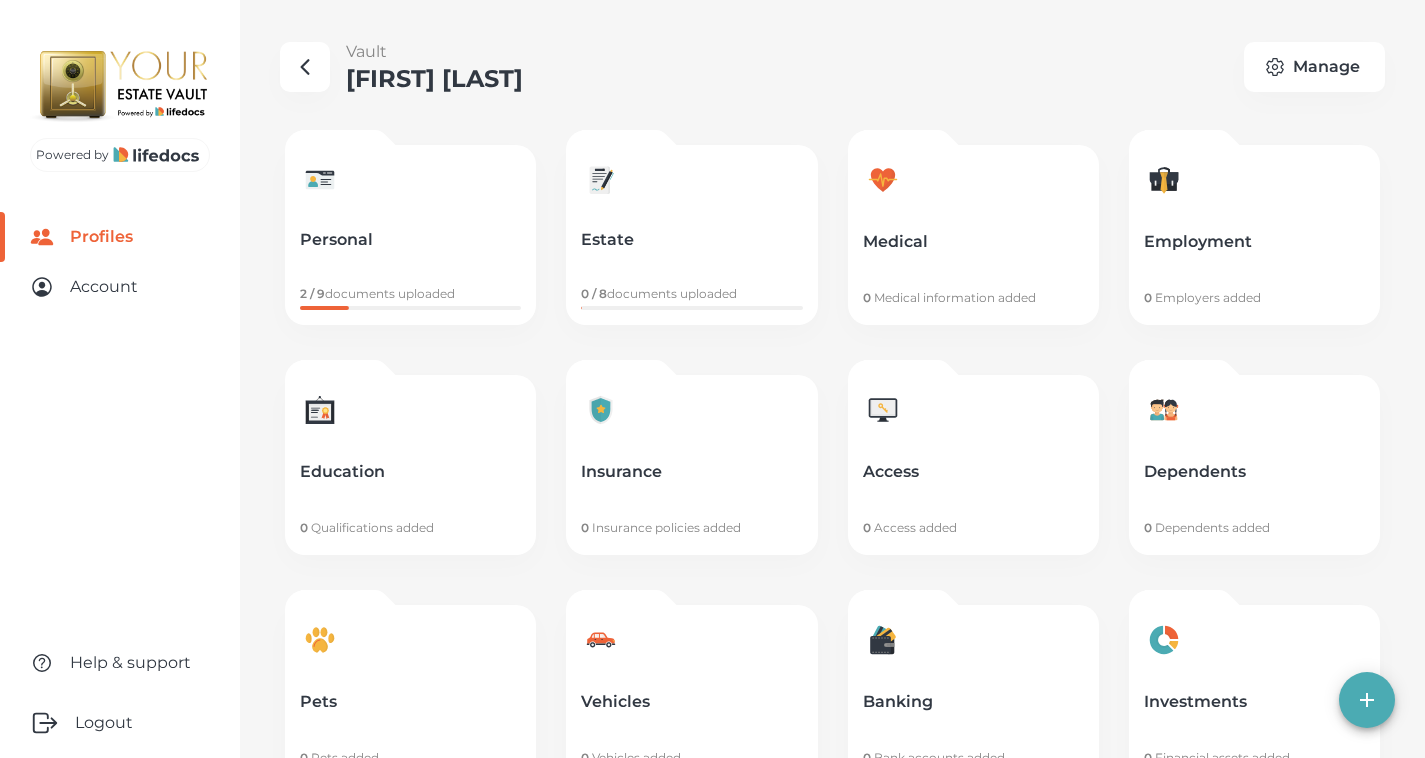 click on "Estate 0 / 8  documents uploaded" at bounding box center (691, 235) 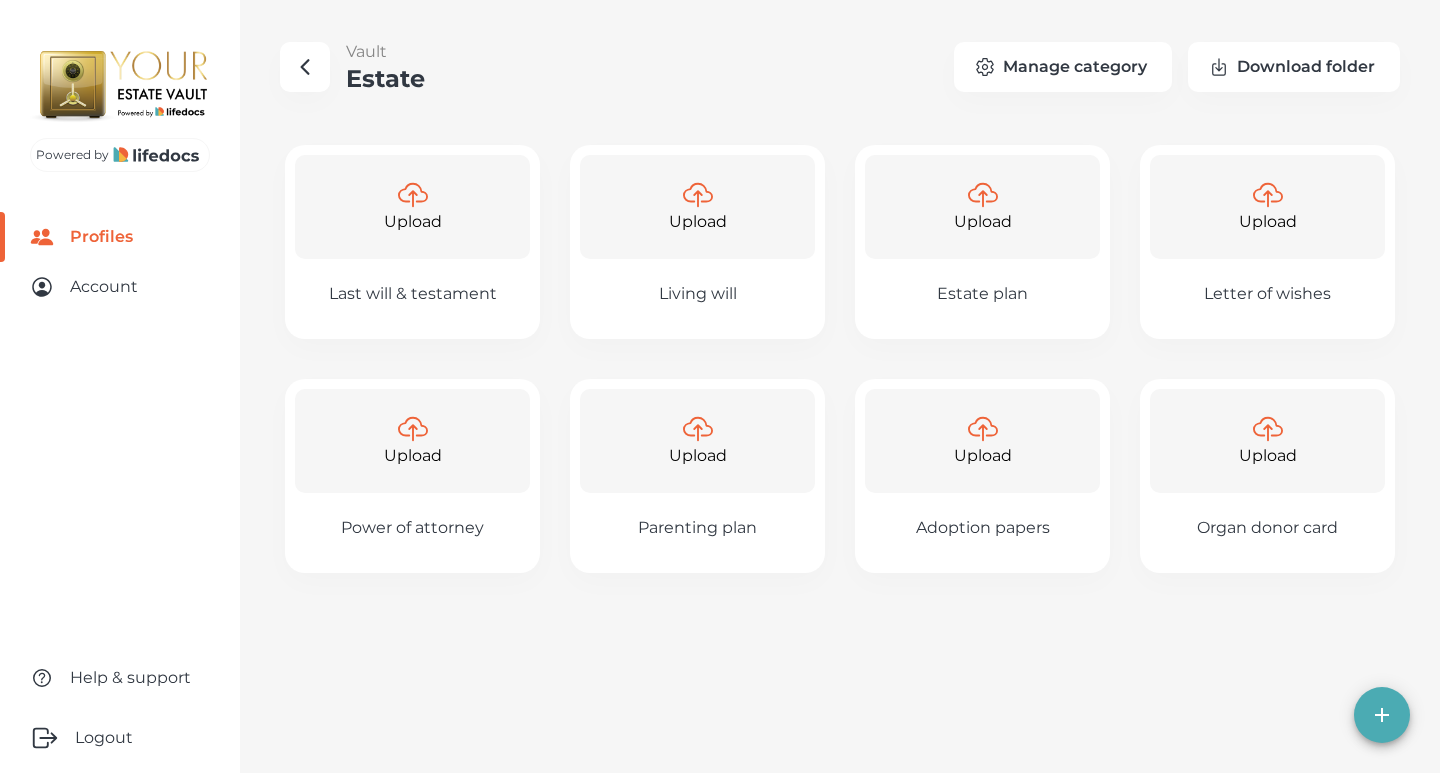 click on "Upload" at bounding box center [413, 222] 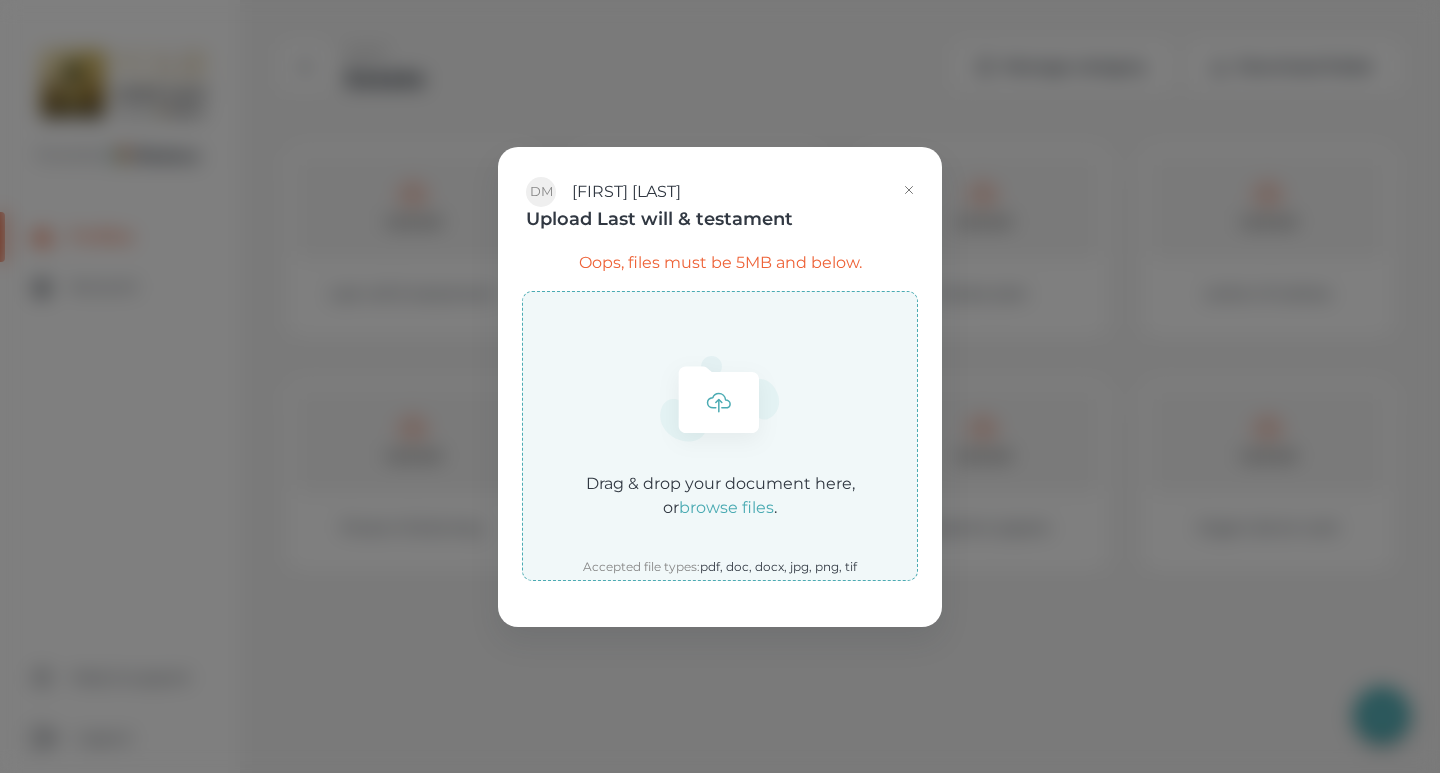 click 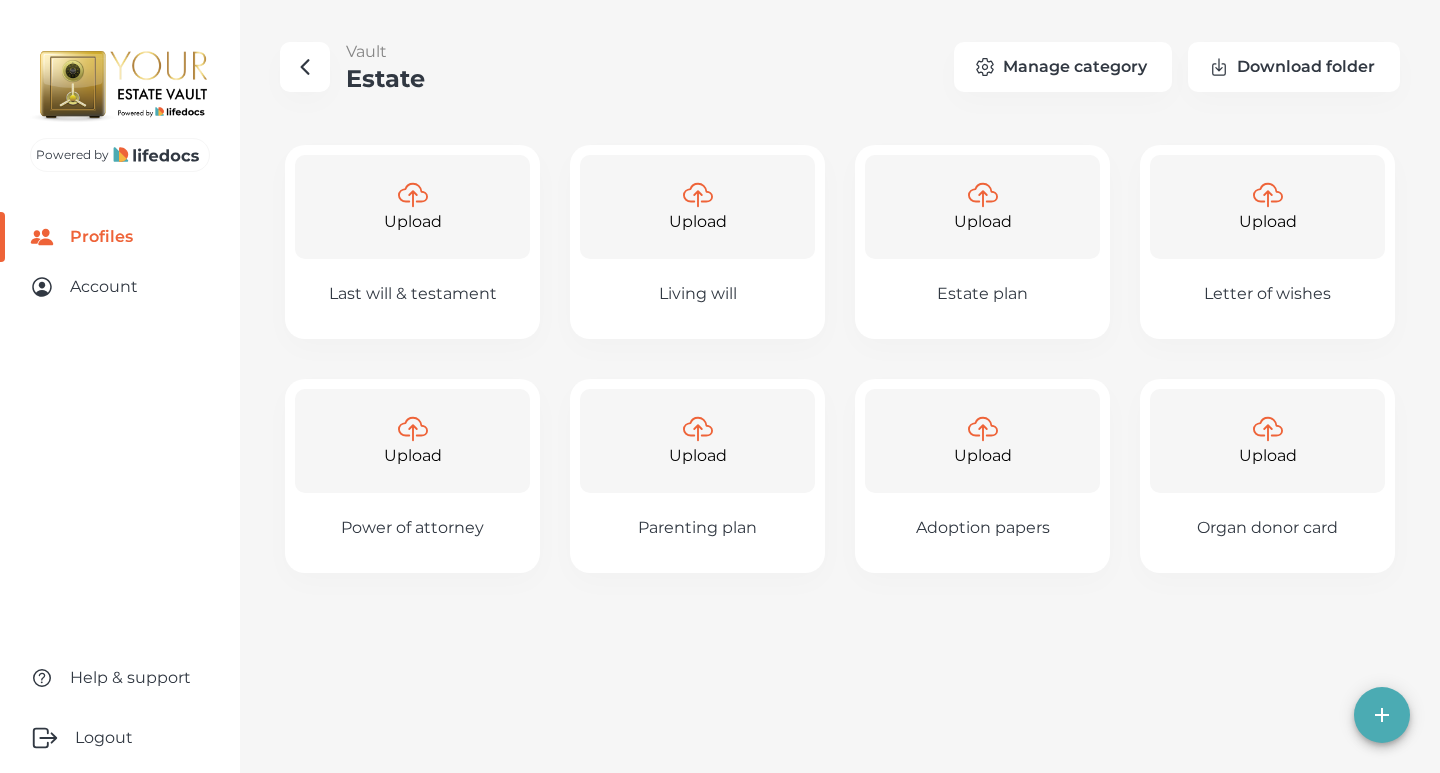 click at bounding box center (305, 67) 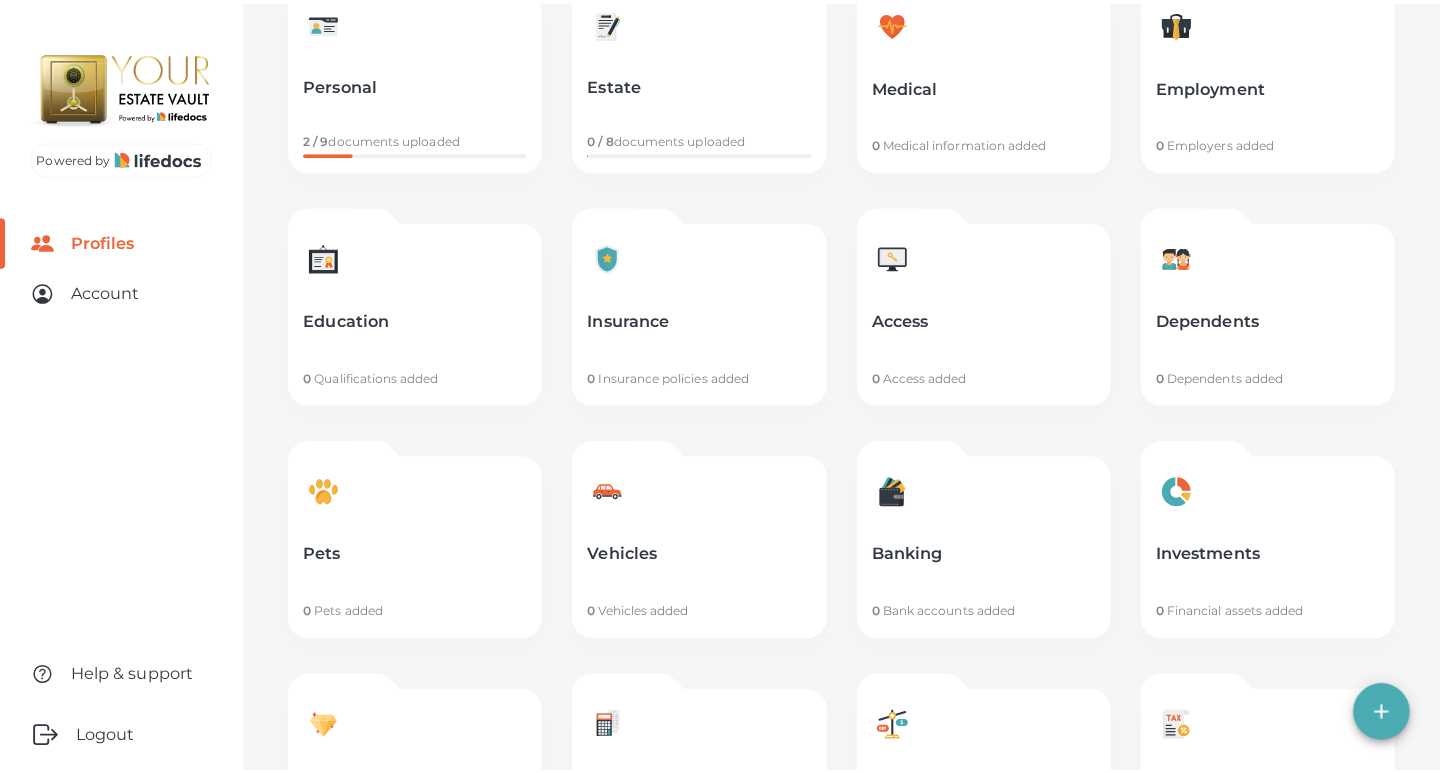 scroll, scrollTop: 0, scrollLeft: 0, axis: both 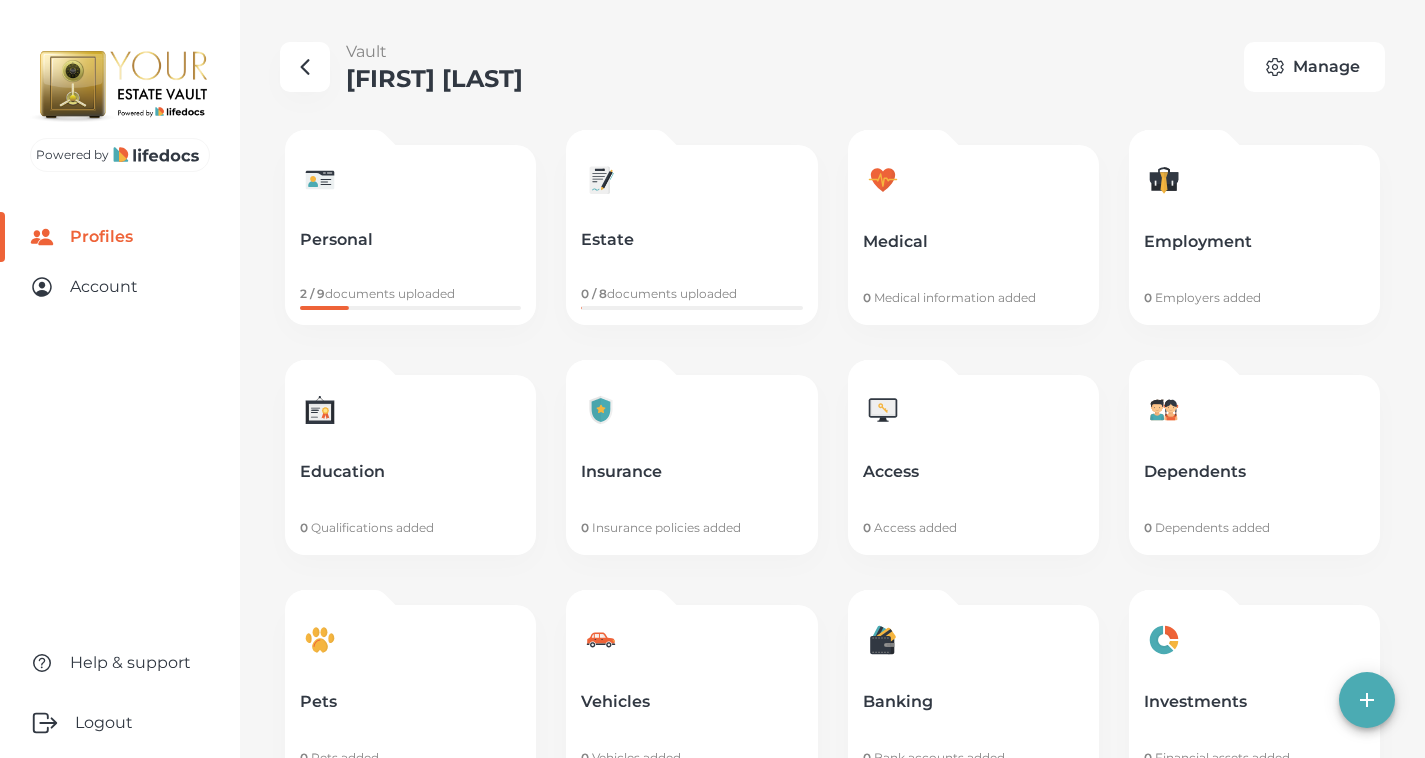 click on "Manage" at bounding box center [1314, 67] 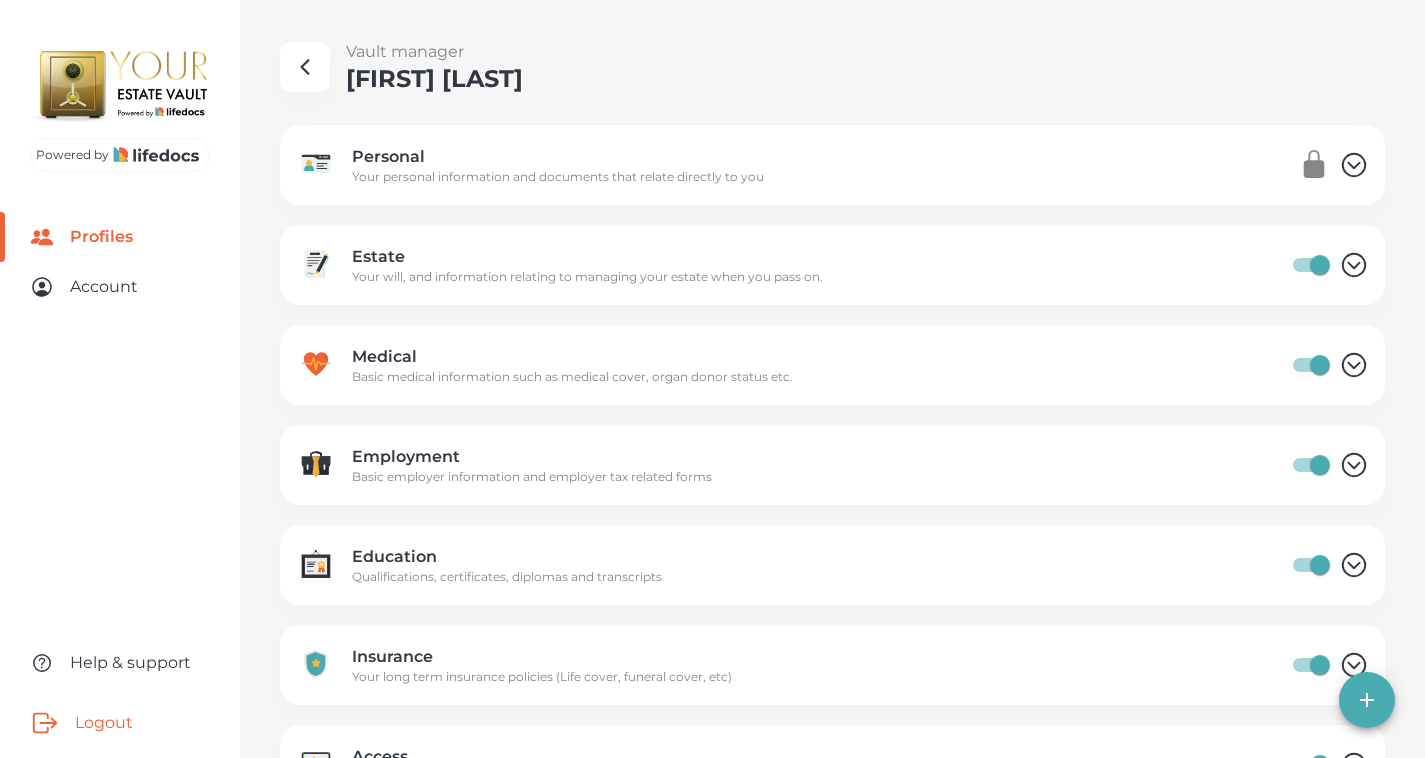 click 